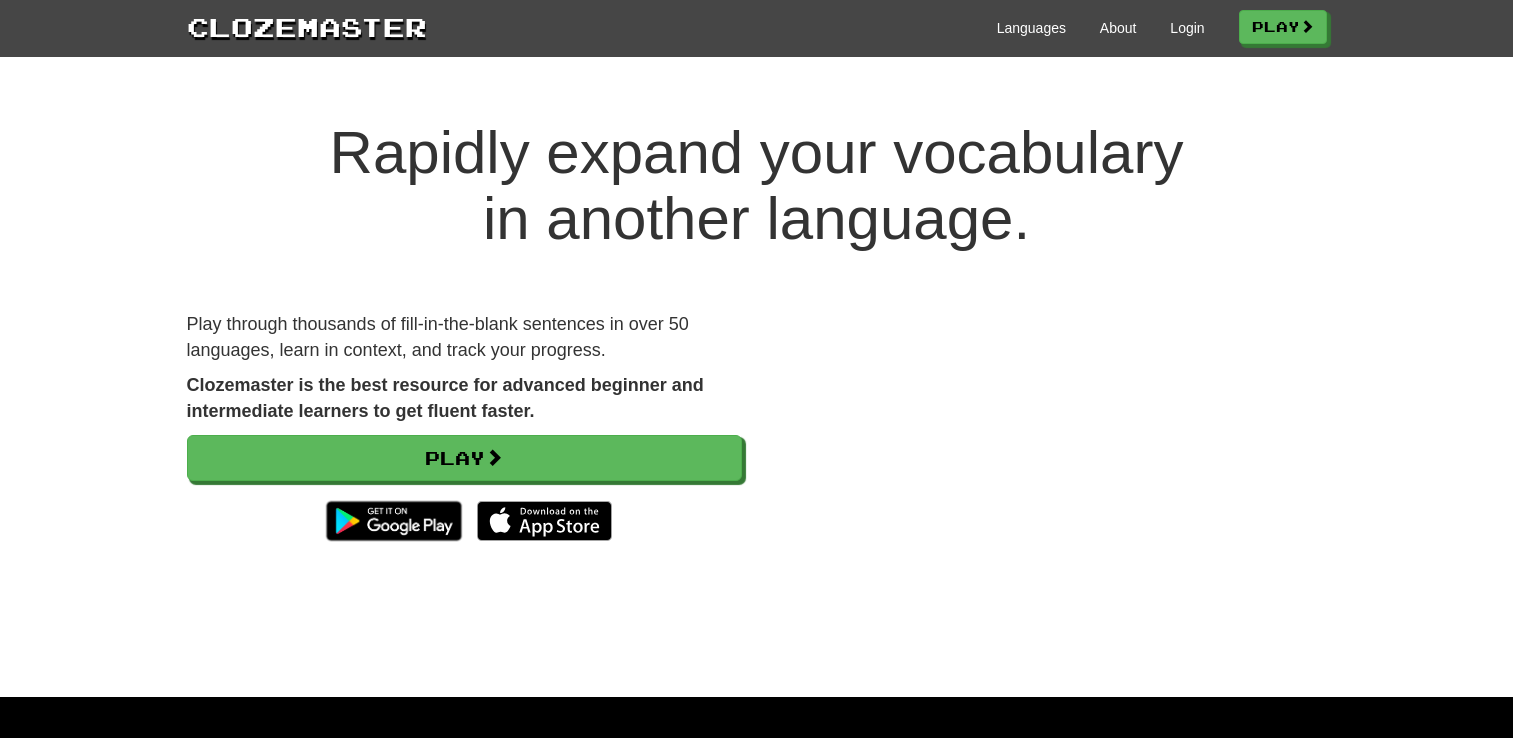 scroll, scrollTop: 0, scrollLeft: 0, axis: both 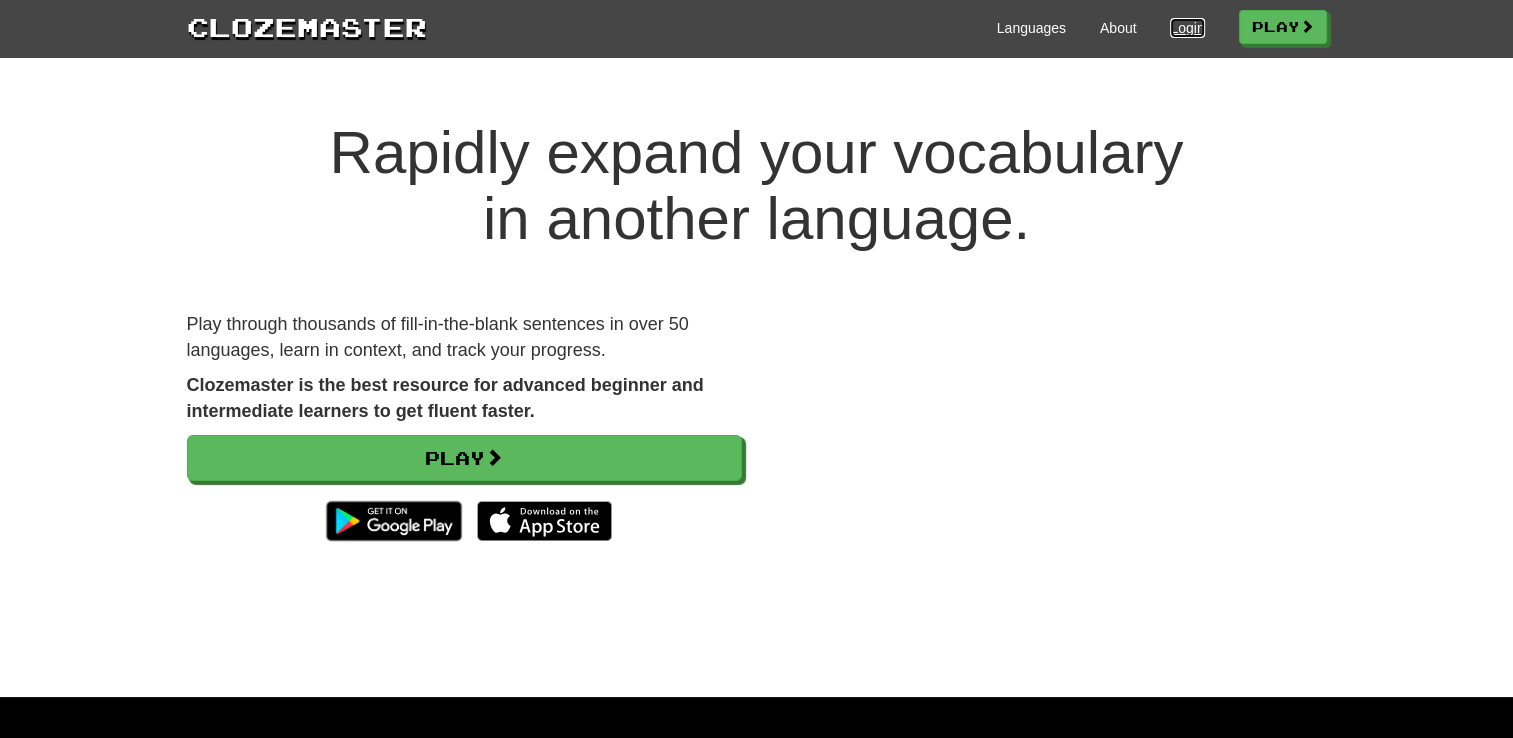 click on "Login" at bounding box center (1187, 28) 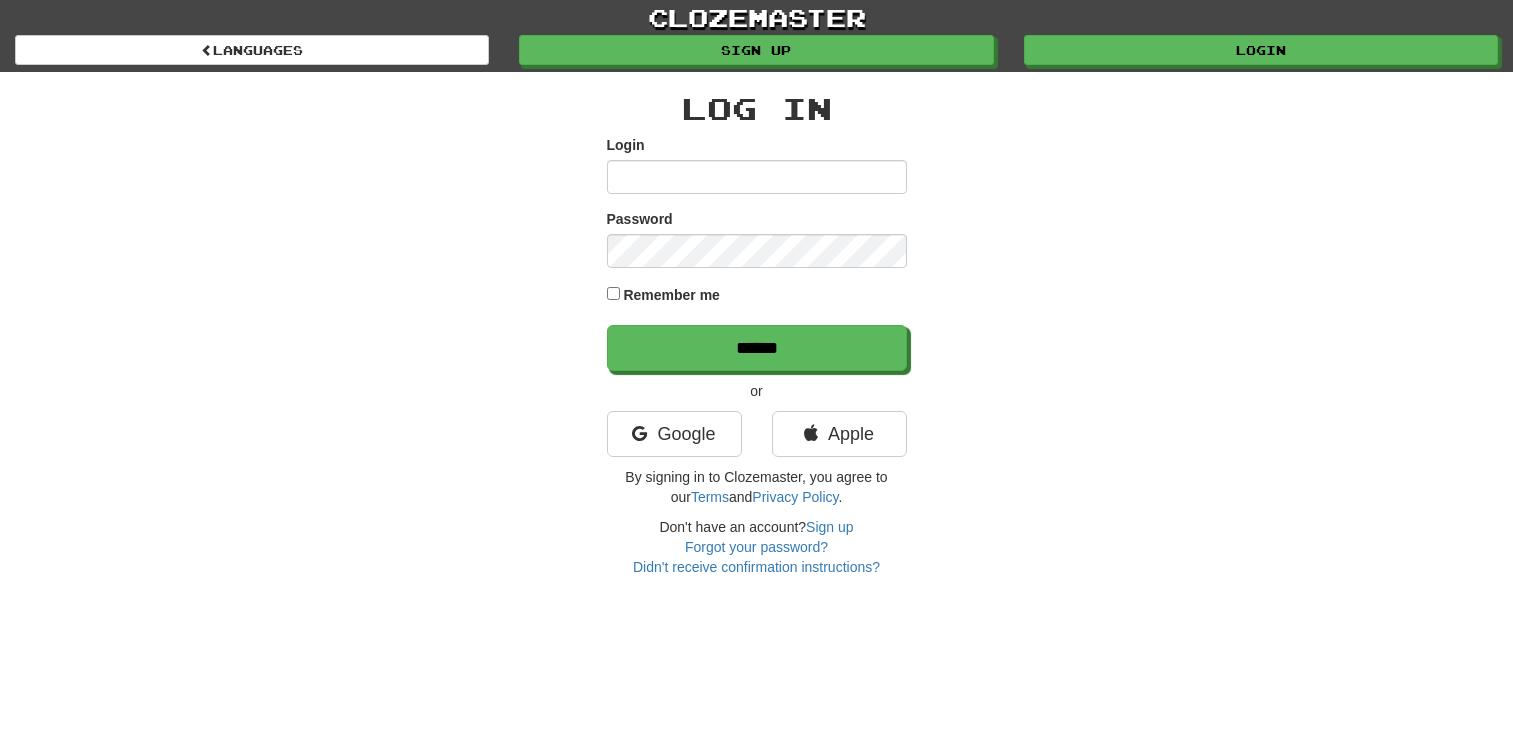 scroll, scrollTop: 0, scrollLeft: 0, axis: both 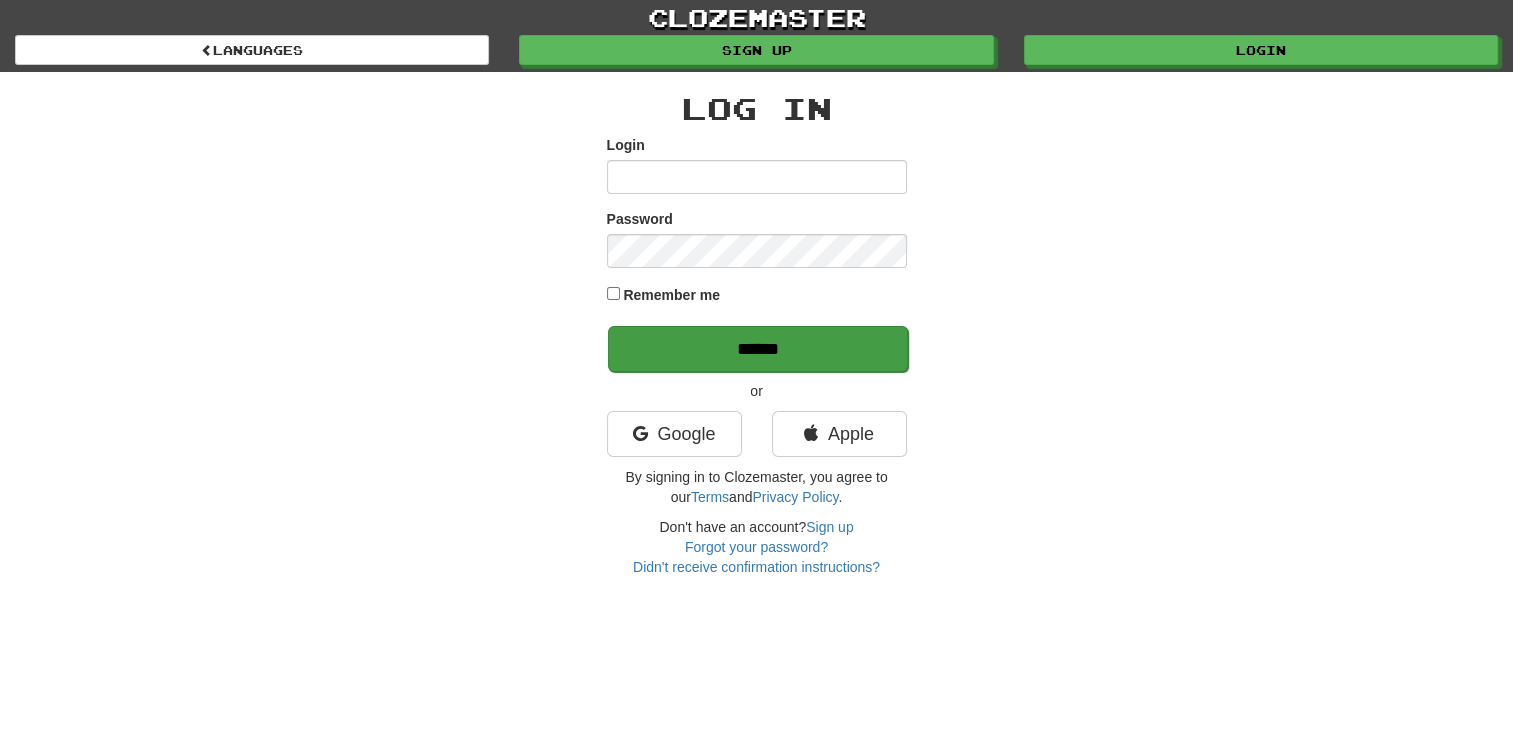 type on "**********" 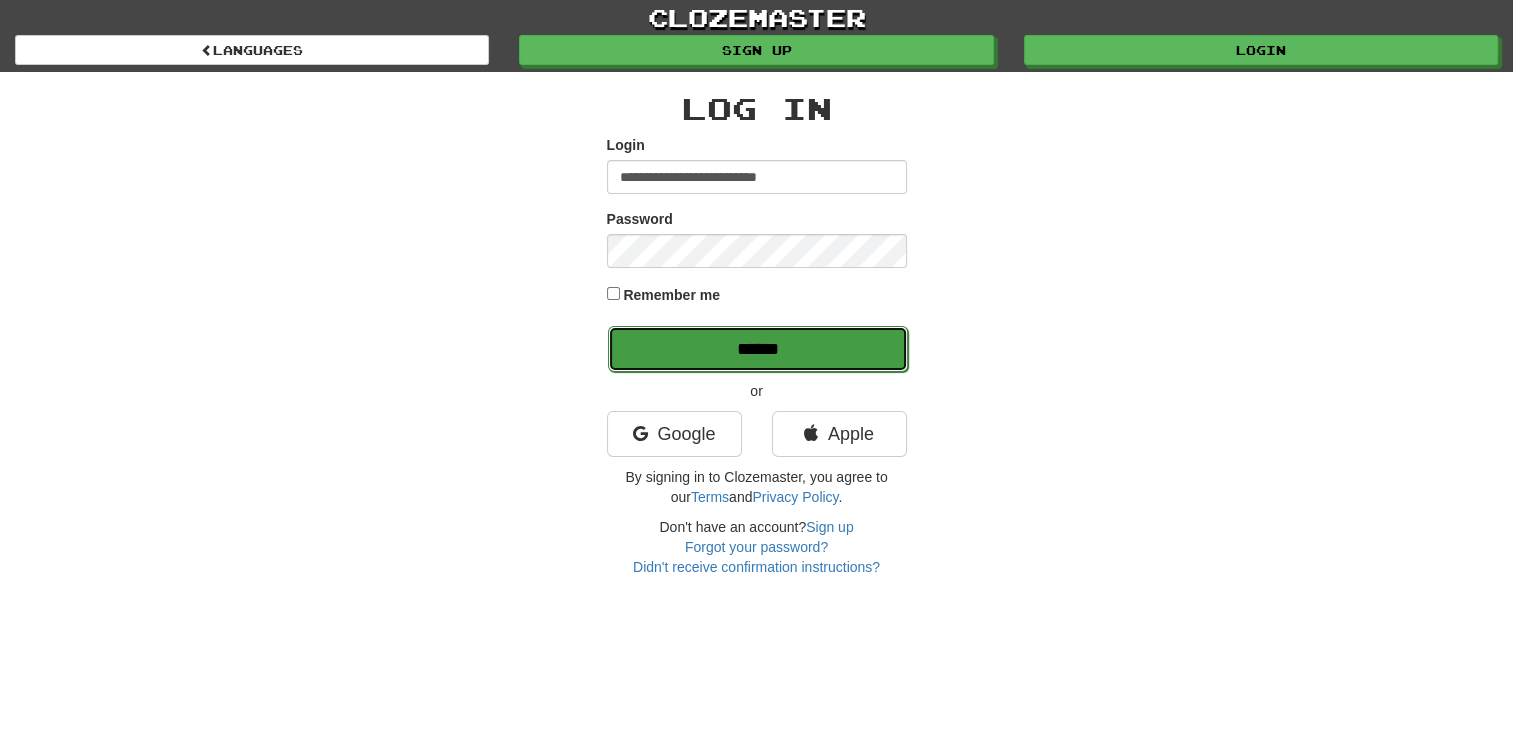 click on "******" at bounding box center (758, 349) 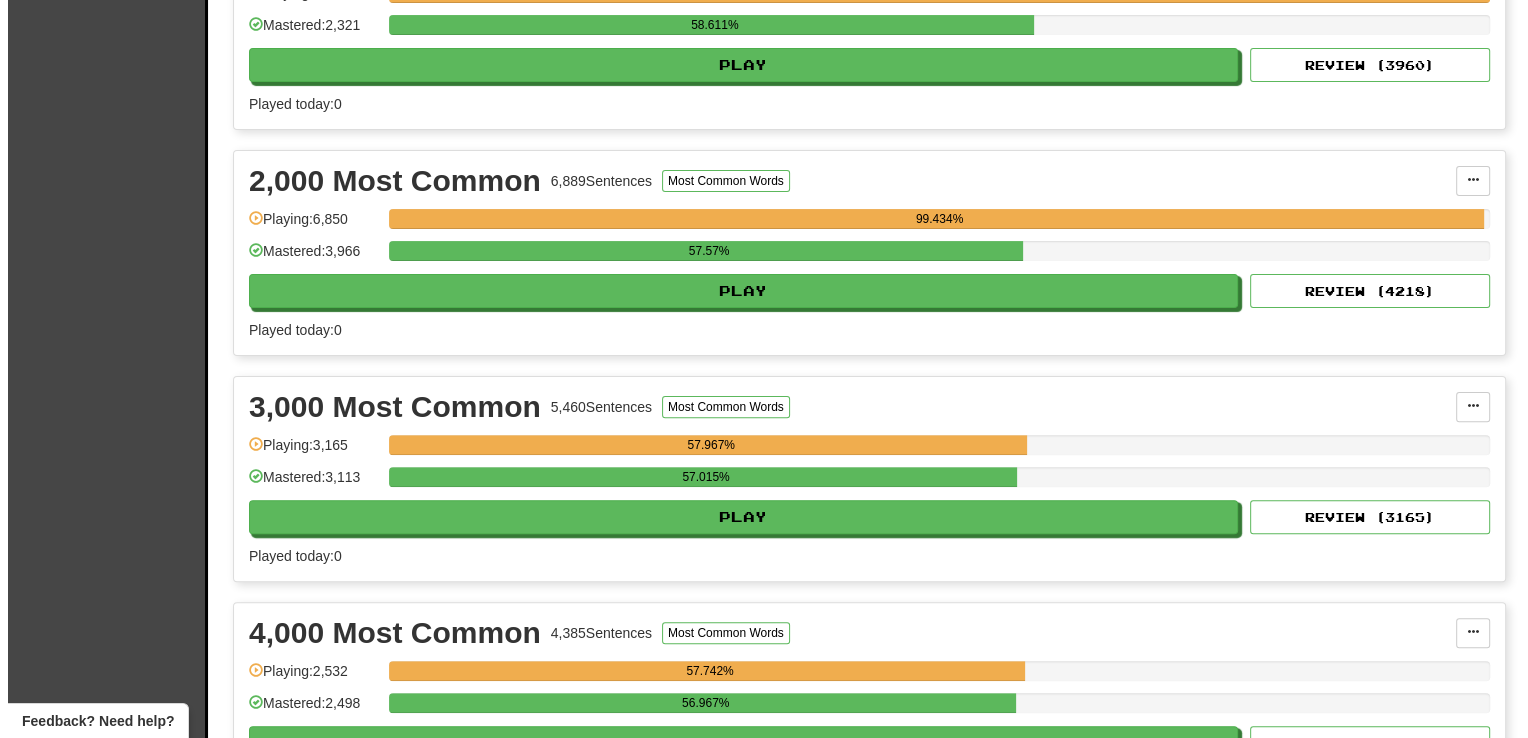 scroll, scrollTop: 680, scrollLeft: 0, axis: vertical 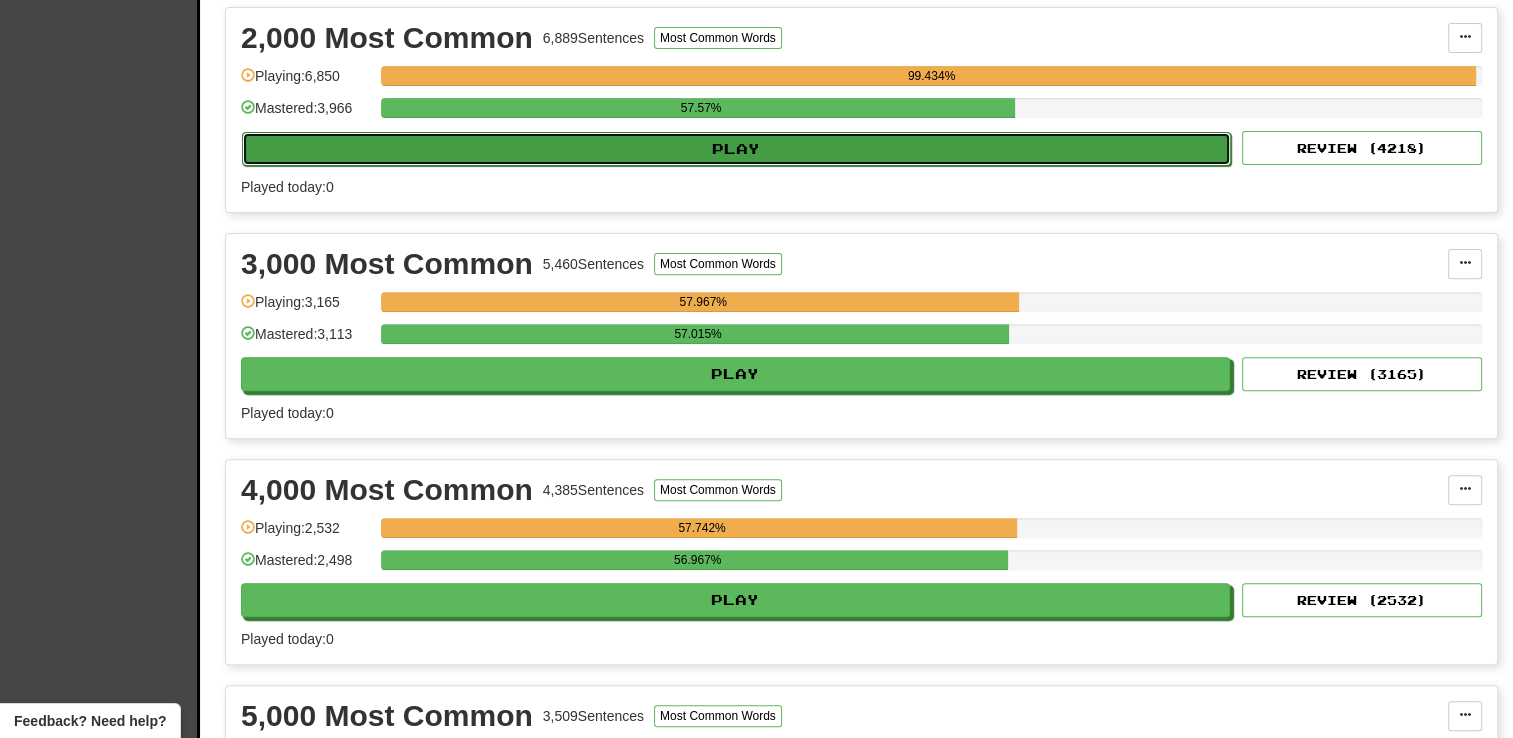 click on "Play" at bounding box center (736, 149) 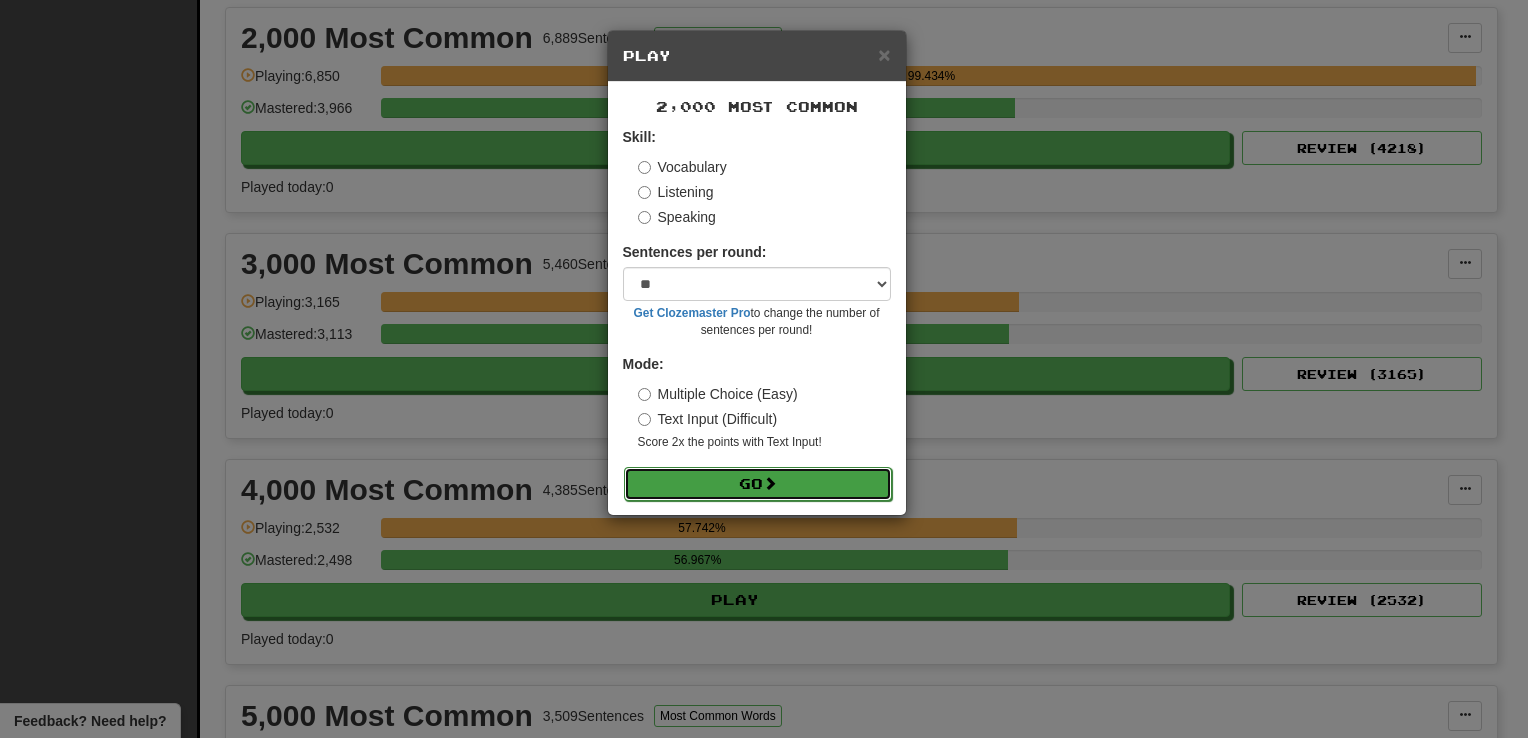 click on "Go" at bounding box center (758, 484) 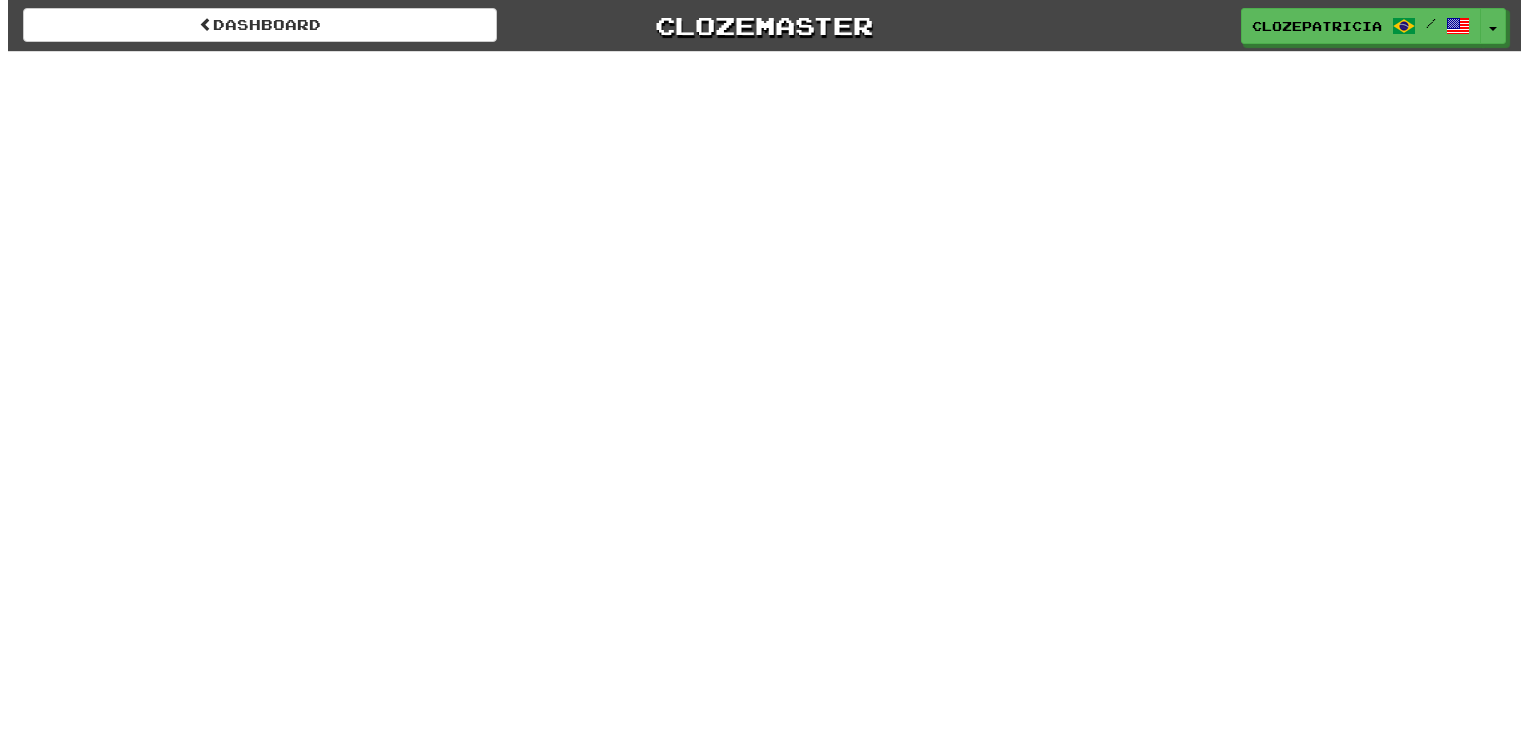 scroll, scrollTop: 0, scrollLeft: 0, axis: both 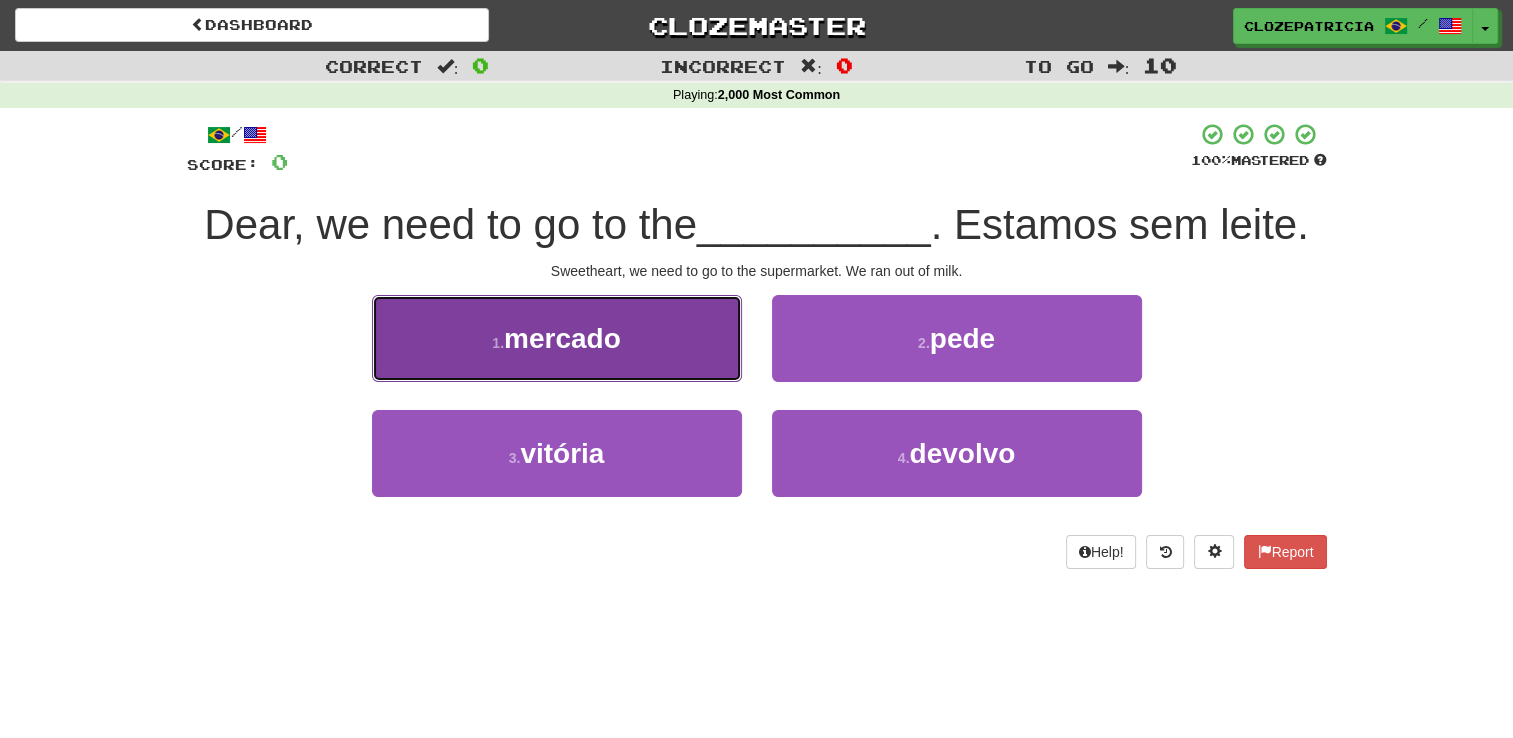 click on "1 .  mercado" at bounding box center (557, 338) 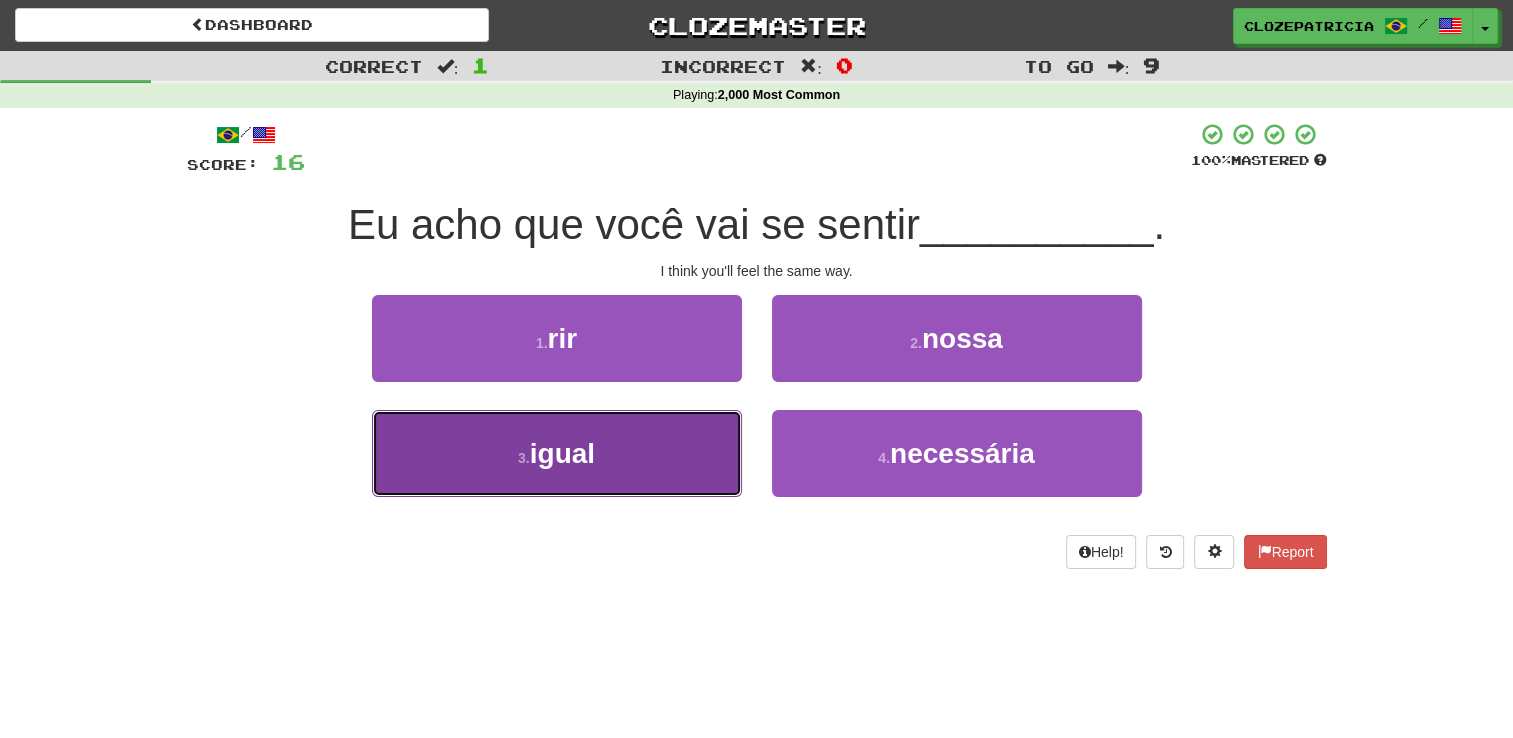 click on "3 .  igual" at bounding box center (557, 453) 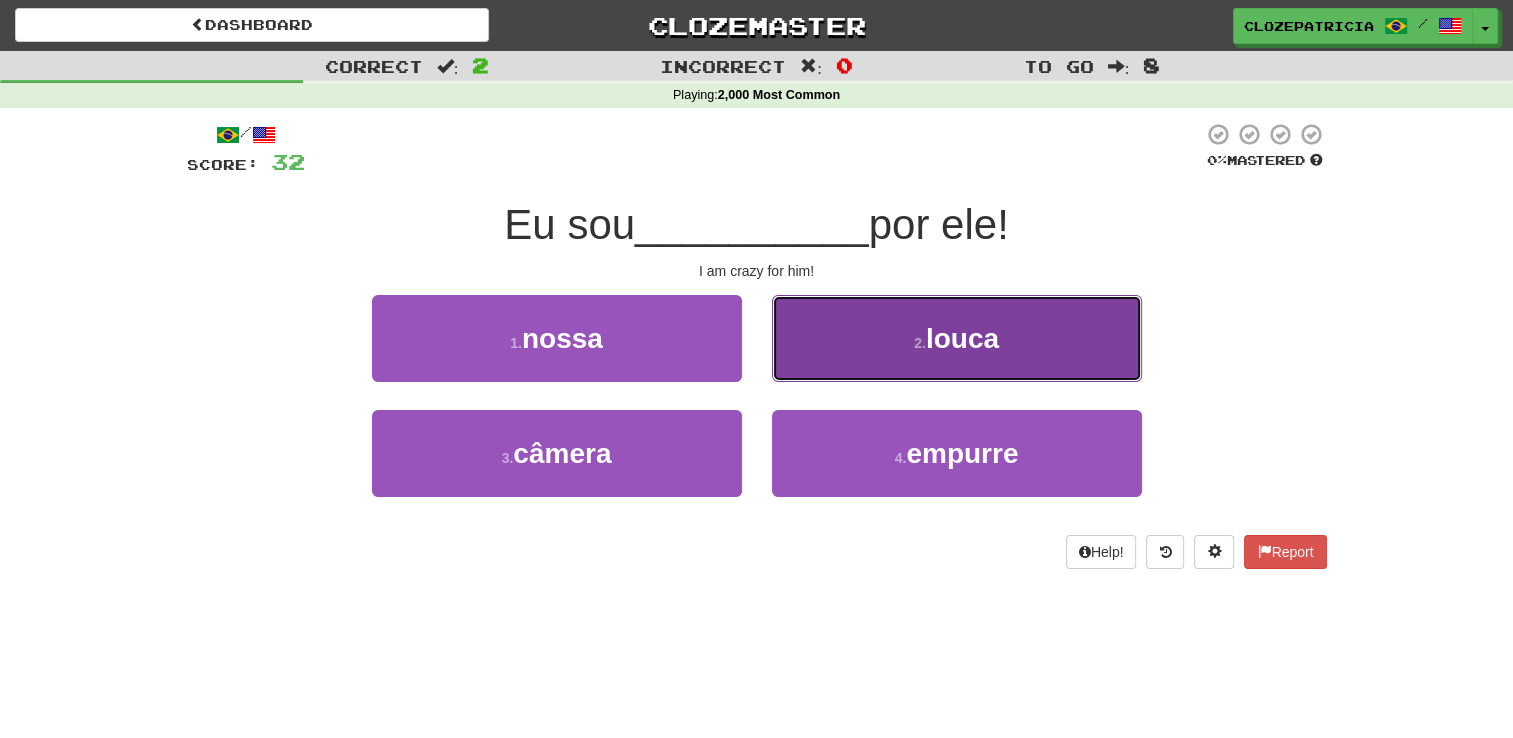click on "louca" at bounding box center [962, 338] 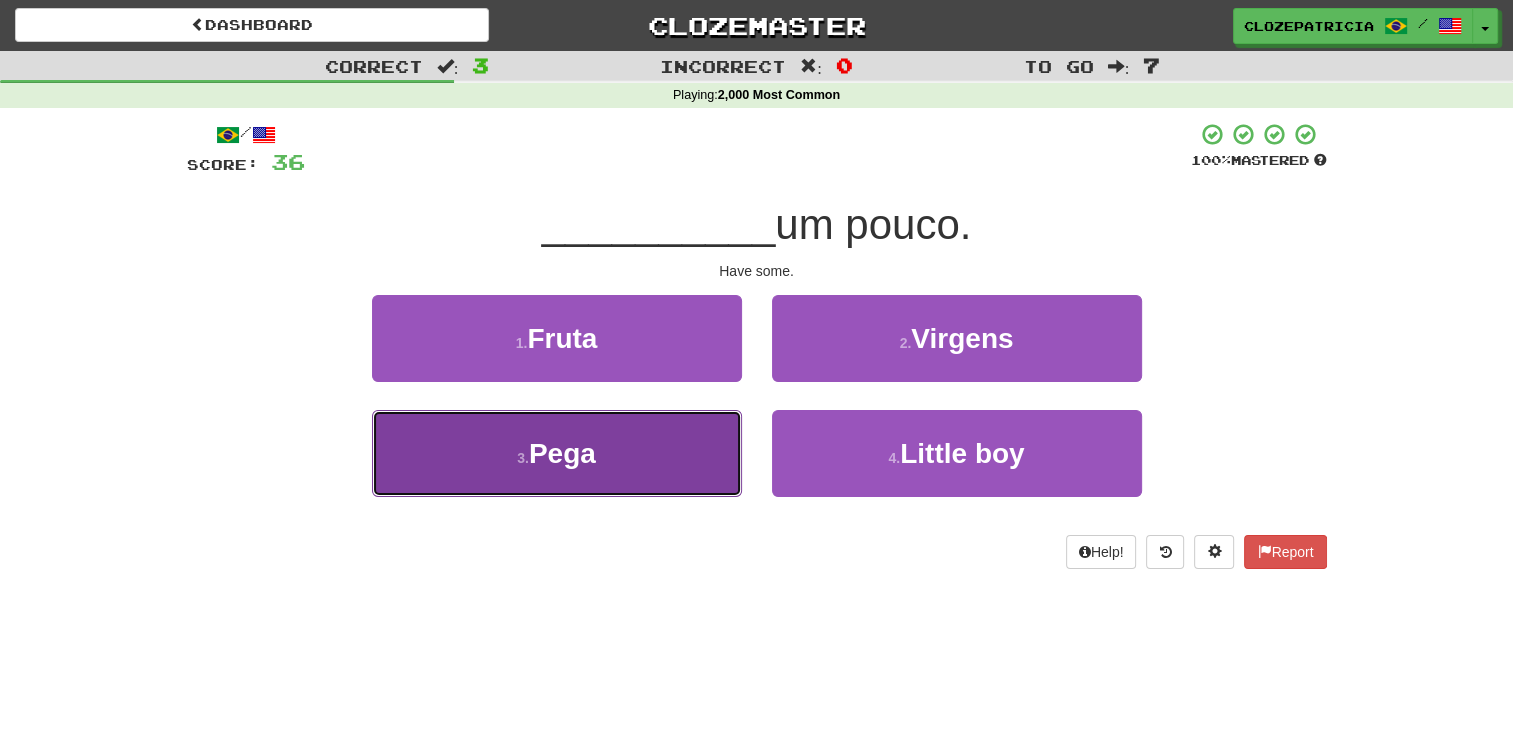 click on "3 .  Pega" at bounding box center (557, 453) 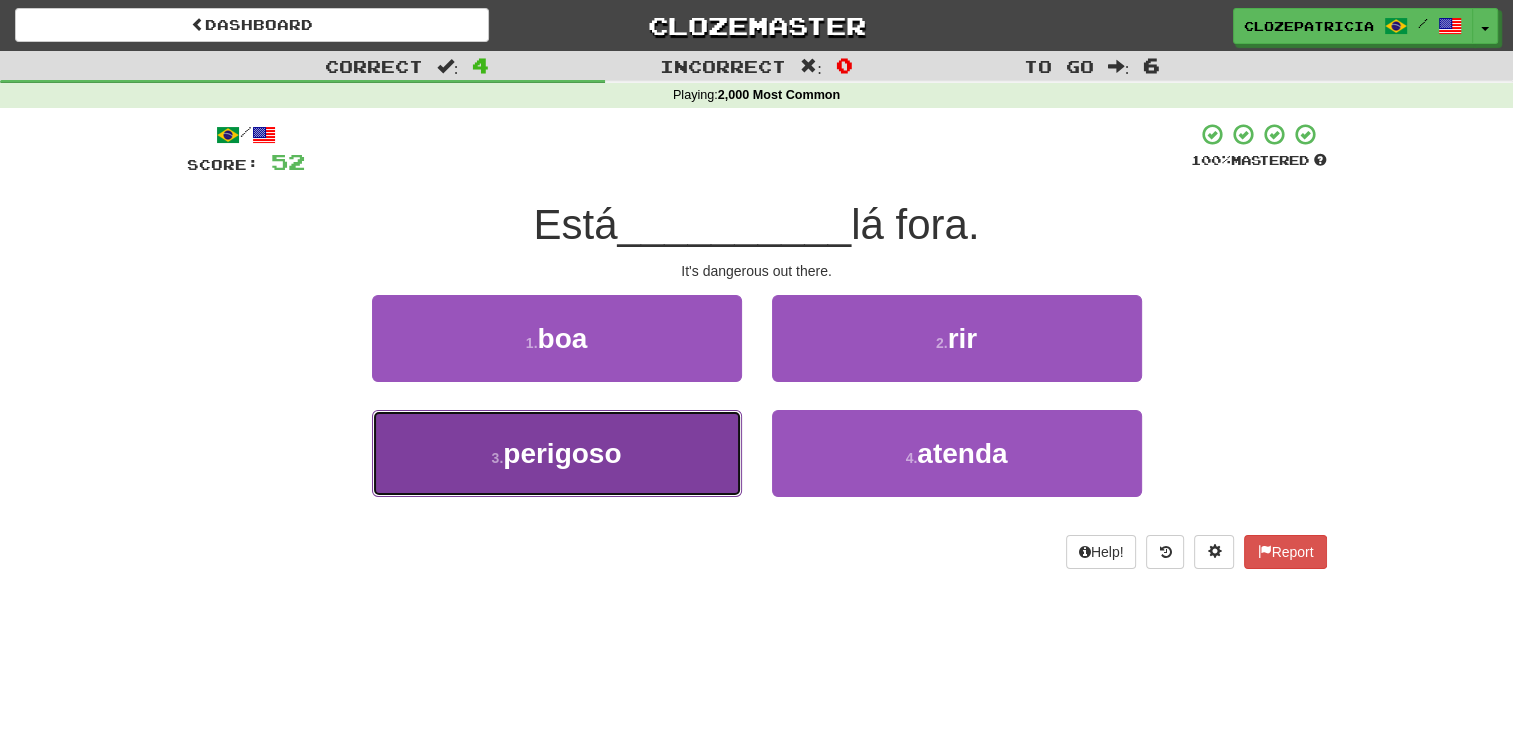 click on "3 .  perigoso" at bounding box center (557, 453) 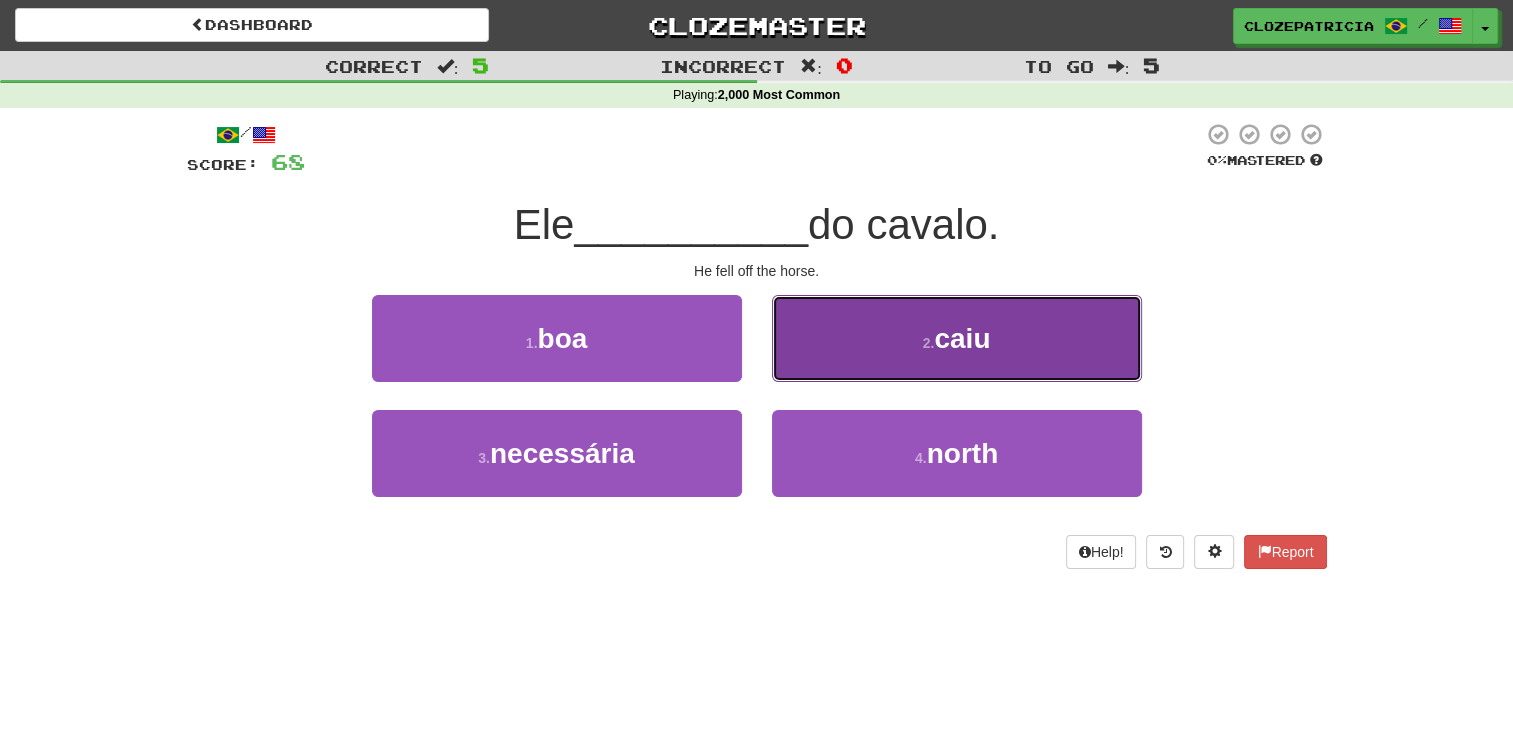 click on "caiu" at bounding box center [962, 338] 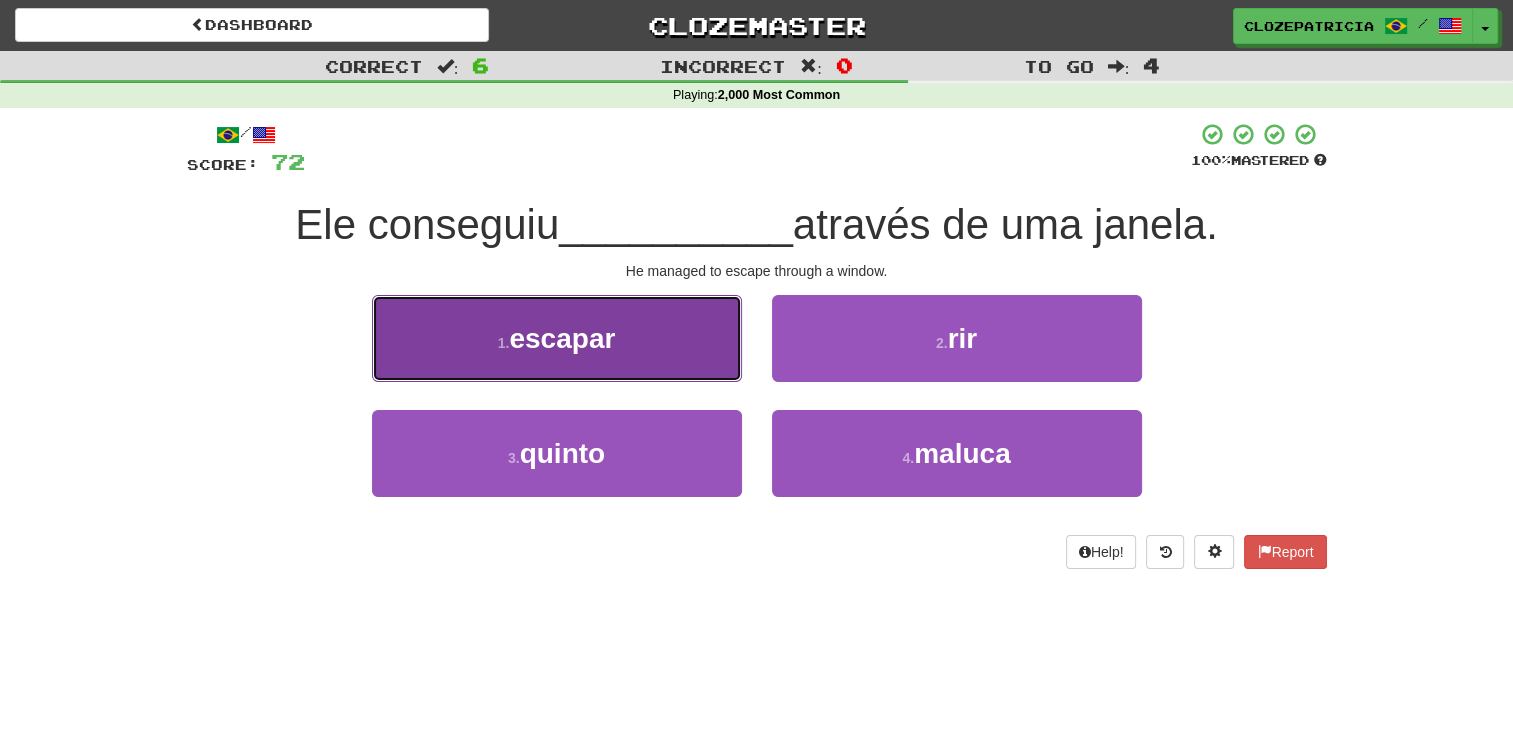 click on "1 .  escapar" at bounding box center (557, 338) 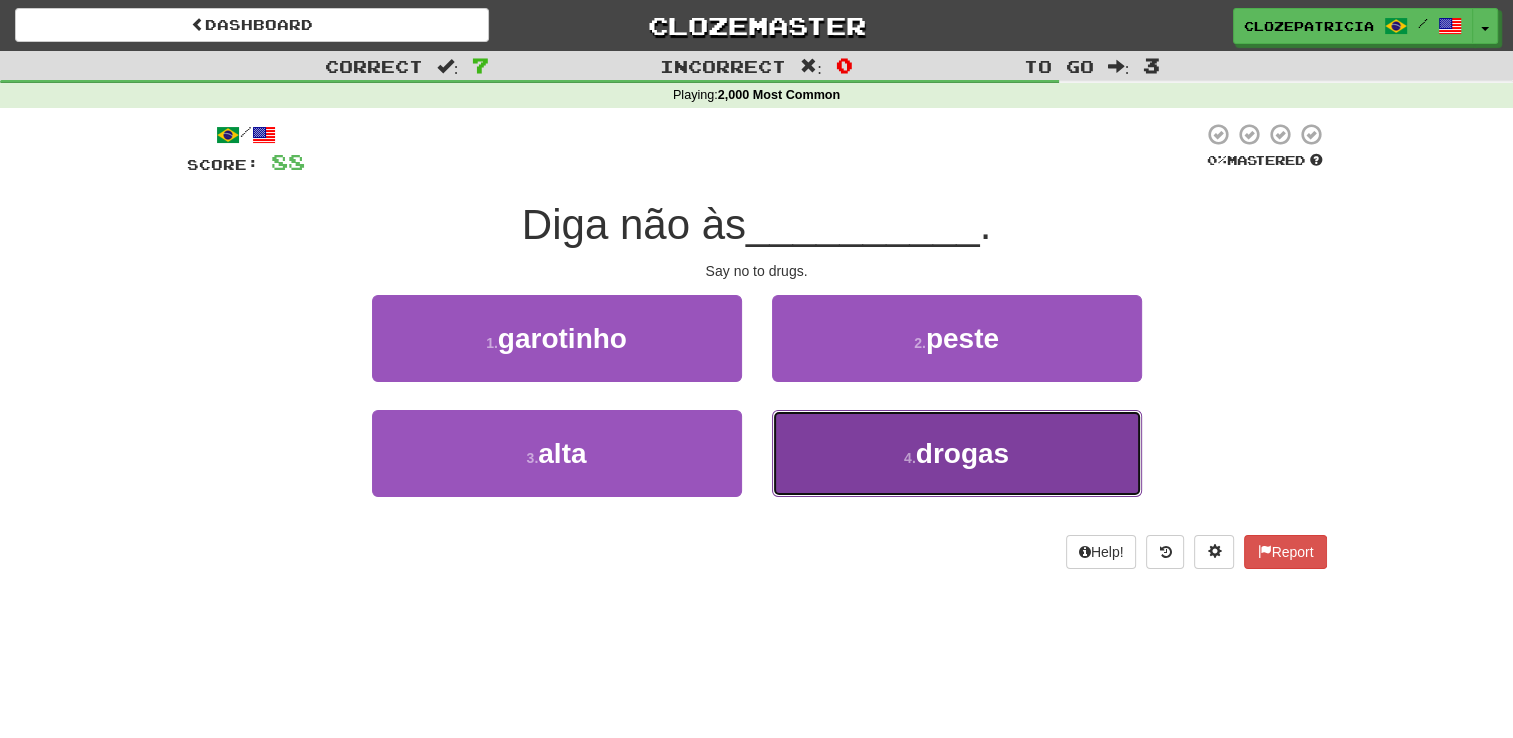 click on "4 .  drogas" at bounding box center [957, 453] 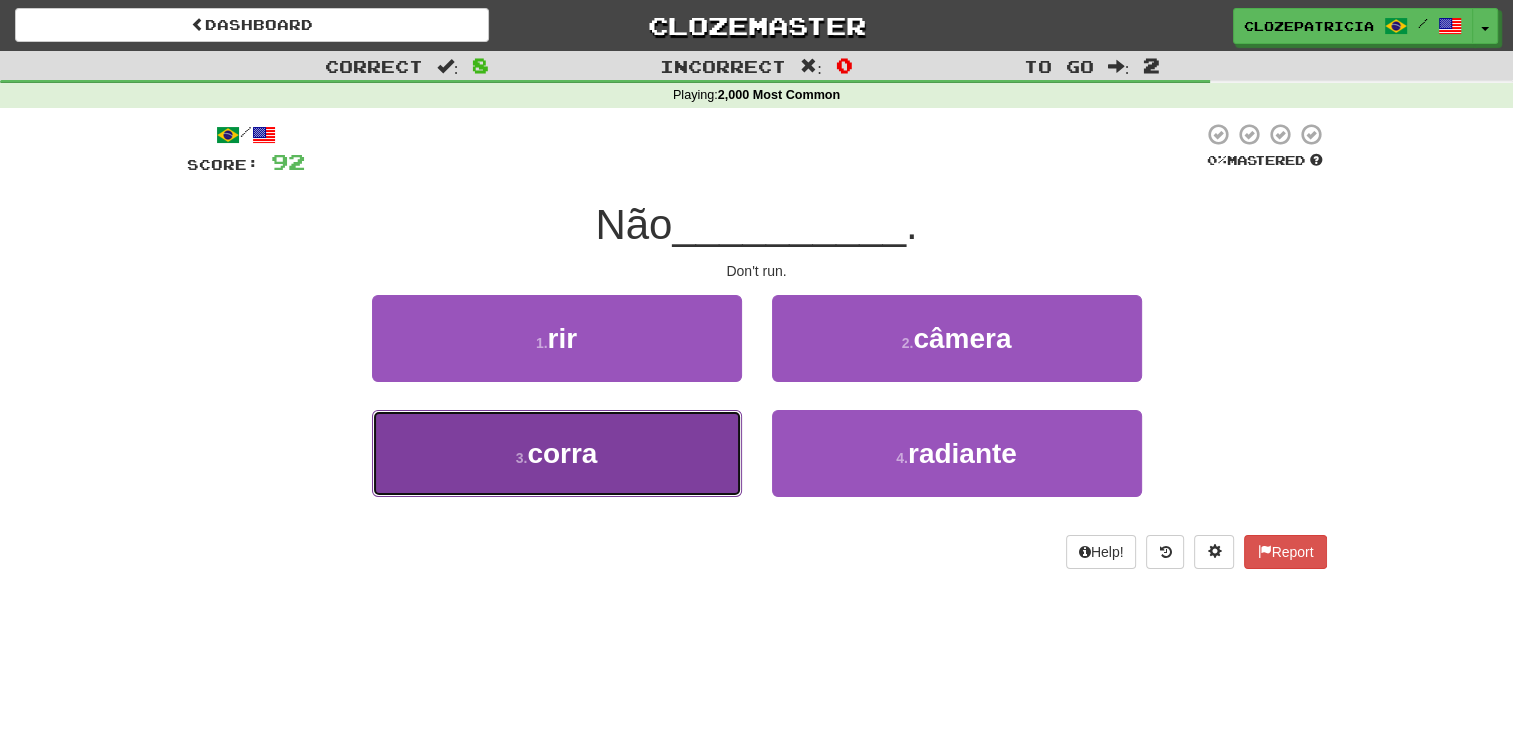 click on "3 .  corra" at bounding box center (557, 453) 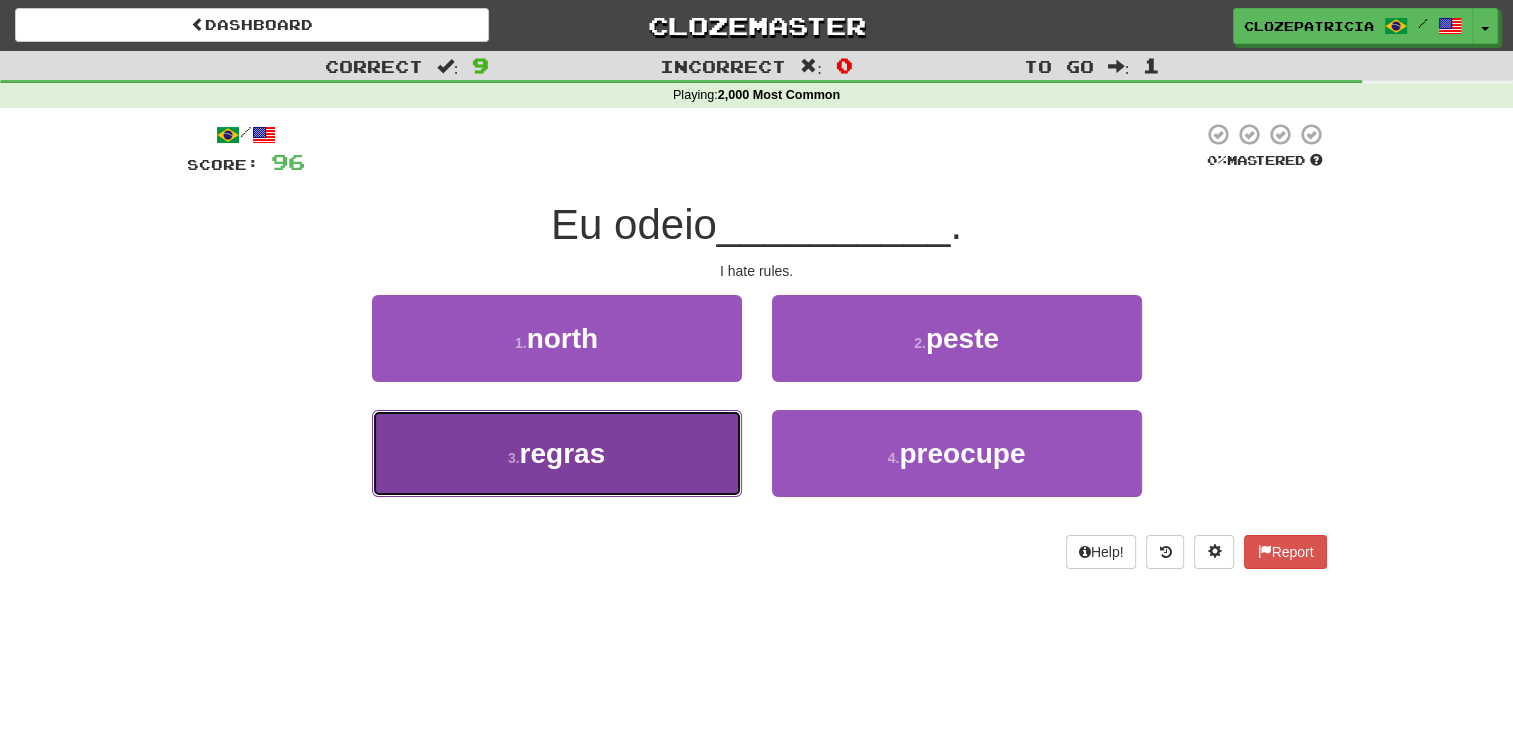 click on "3 .  regras" at bounding box center (557, 453) 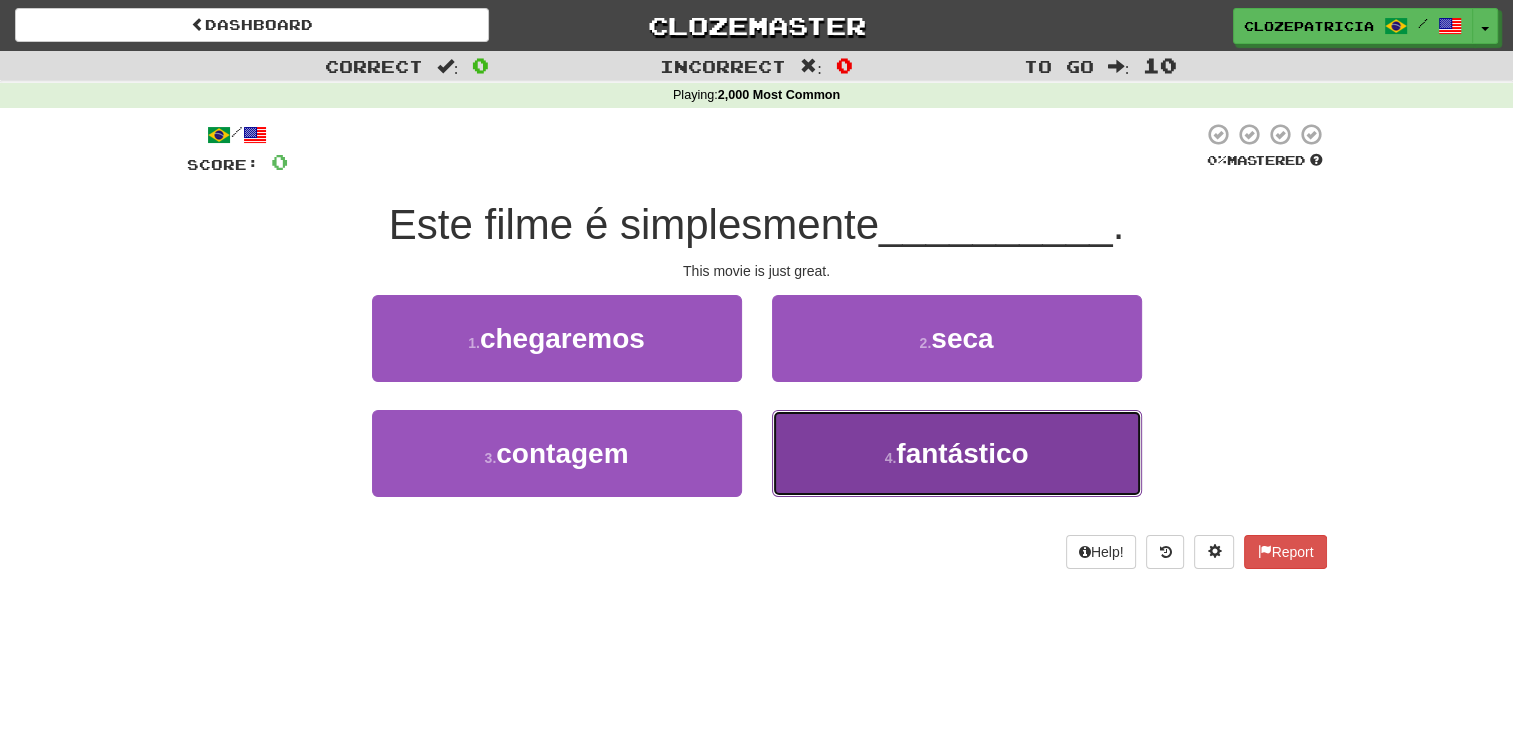 click on "4 .  fantástico" at bounding box center [957, 453] 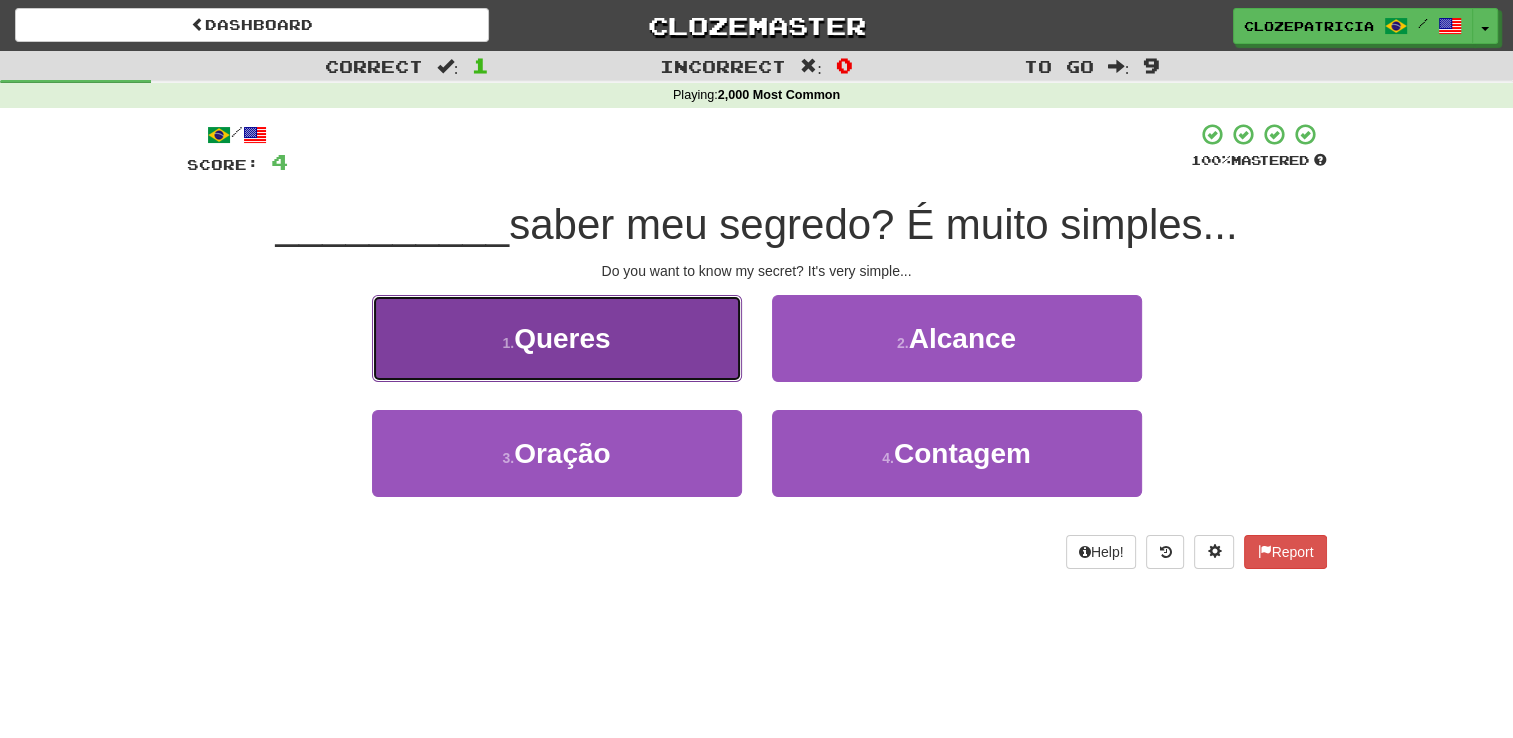 click on "1 .  Queres" at bounding box center [557, 338] 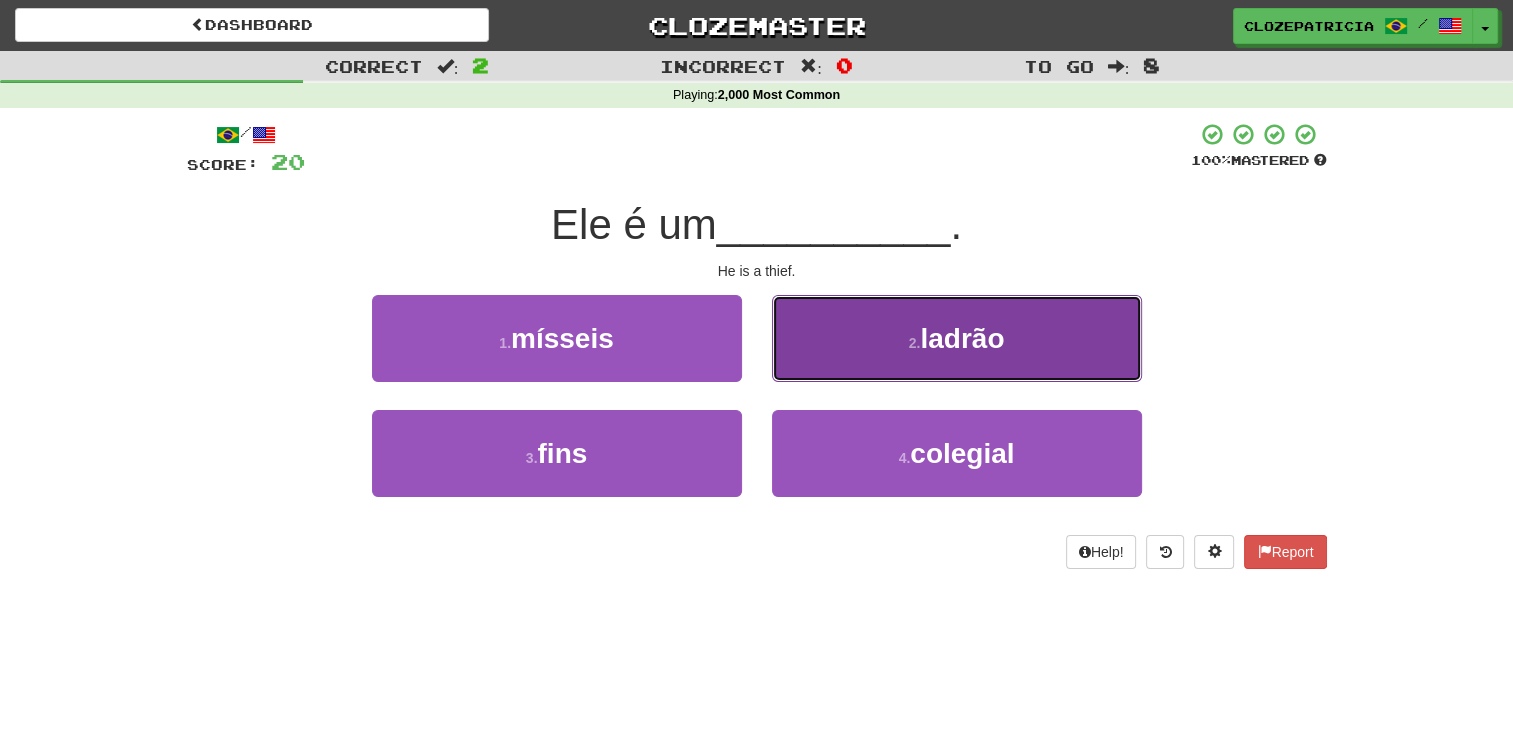 click on "2 .  ladrão" at bounding box center (957, 338) 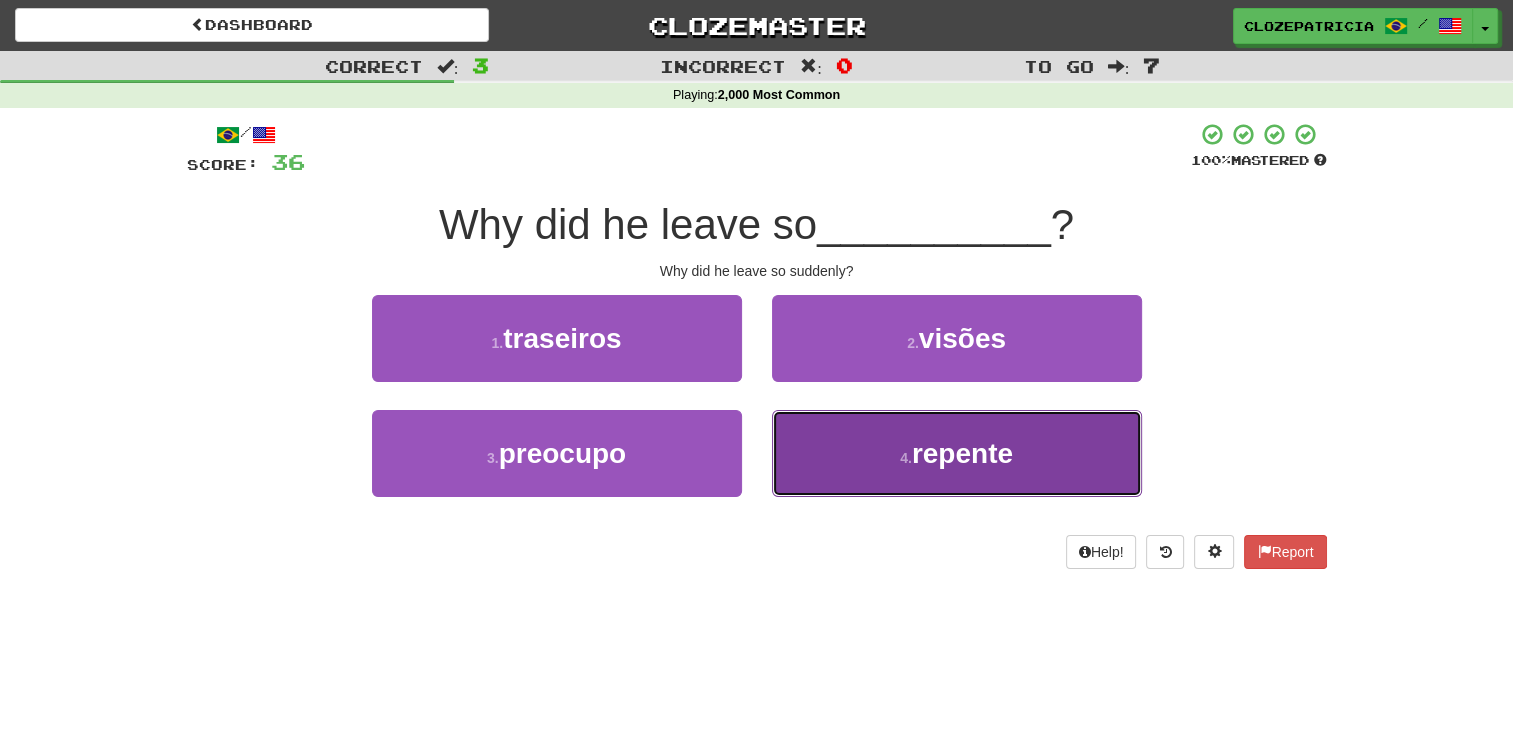 click on "4 .  repente" at bounding box center (957, 453) 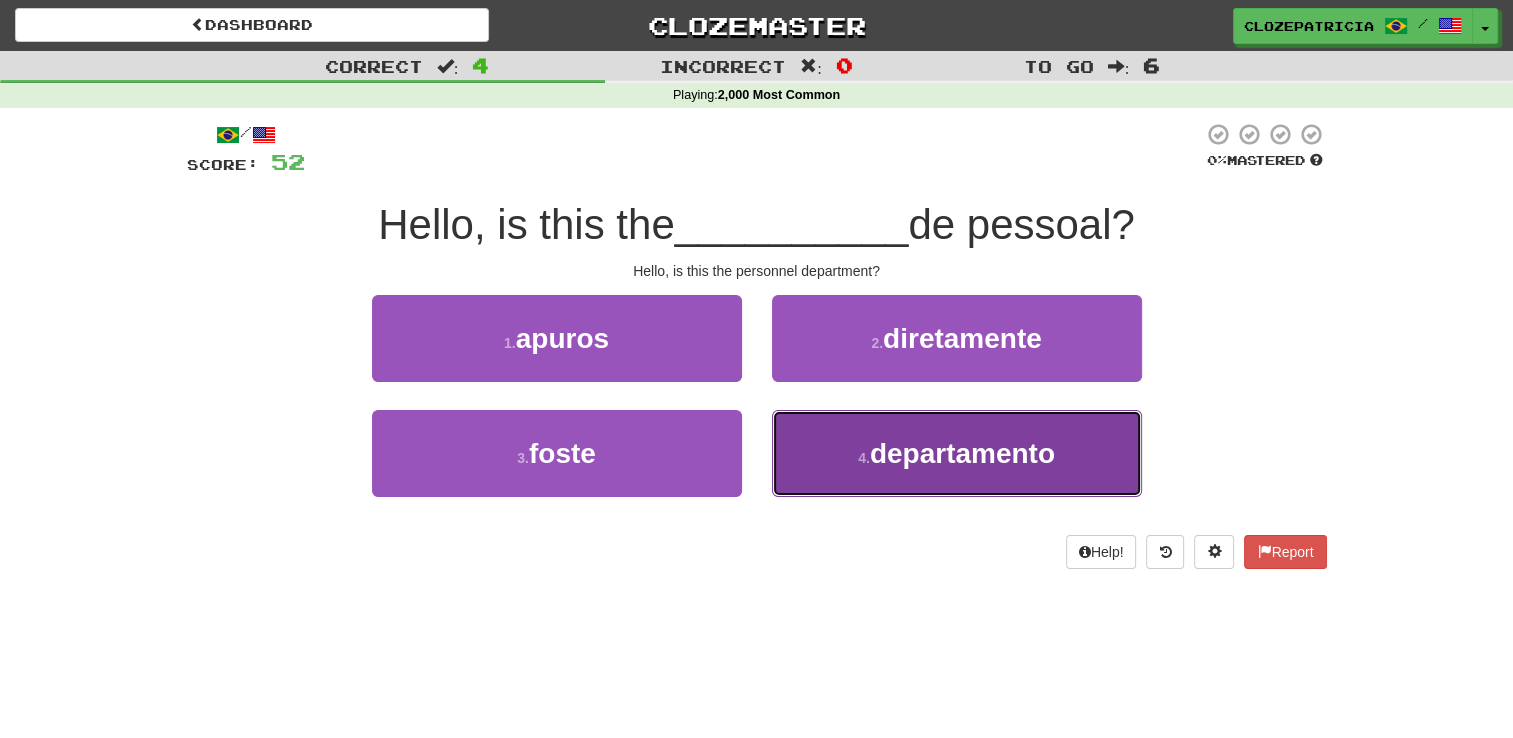 click on "4 .  departamento" at bounding box center [957, 453] 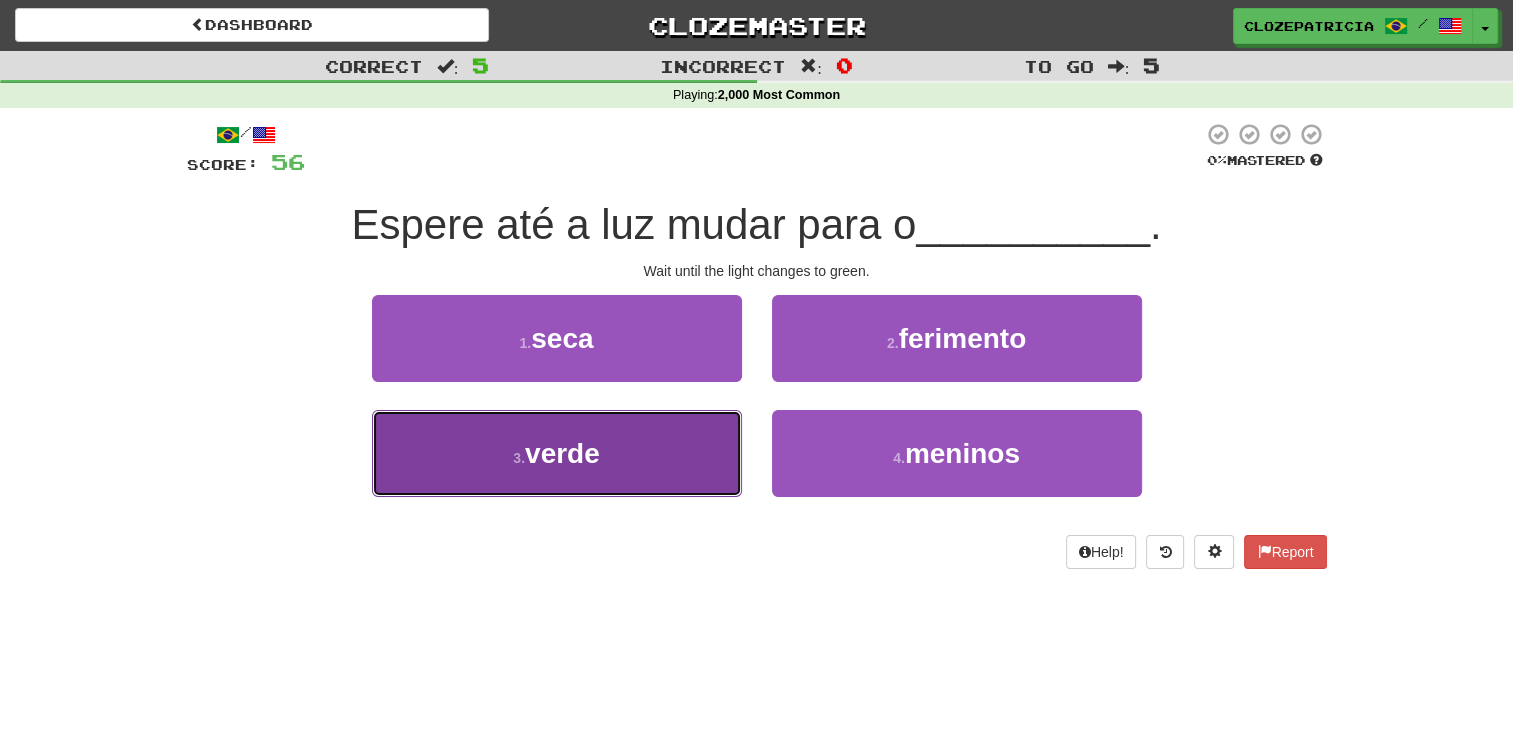 click on "3 .  verde" at bounding box center [557, 453] 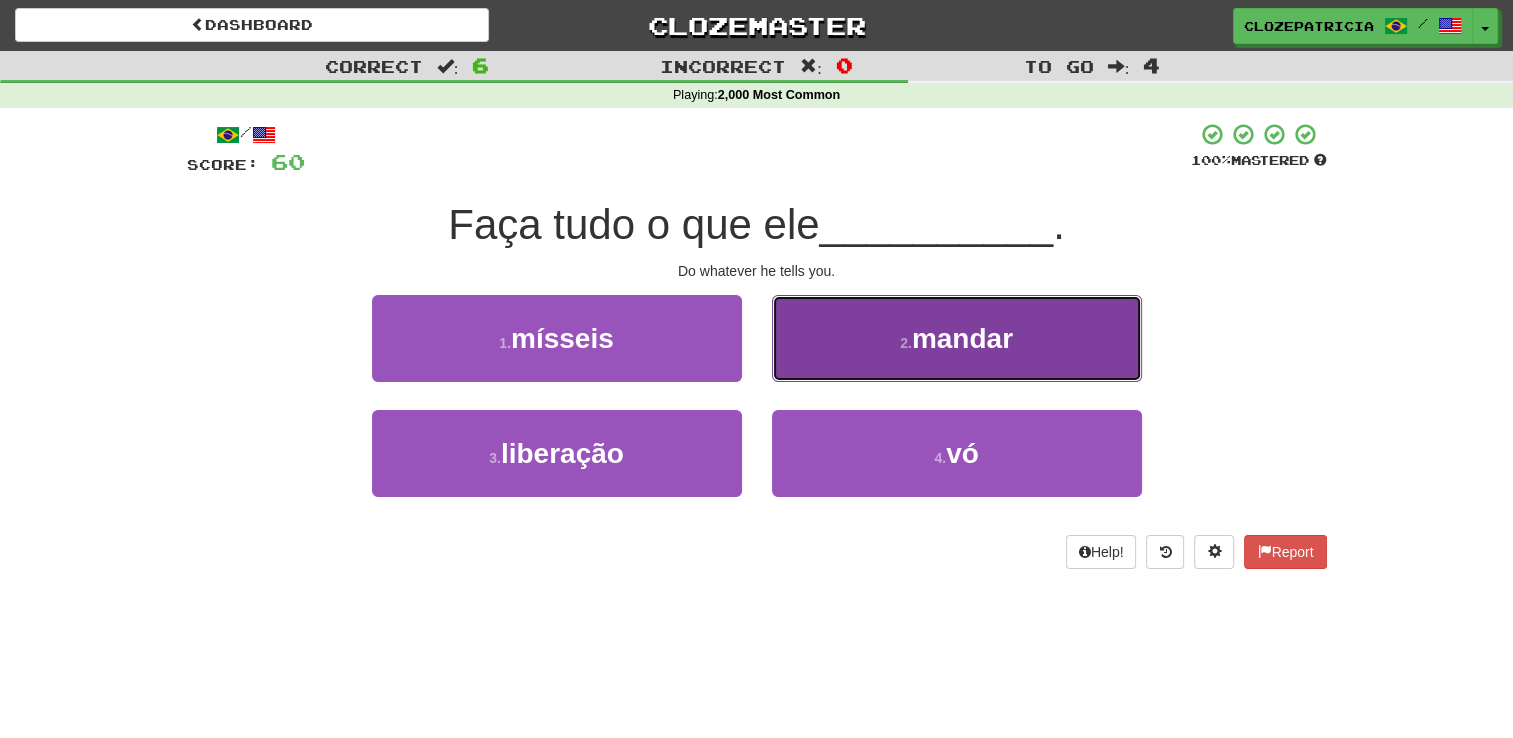 click on "2 .  mandar" at bounding box center (957, 338) 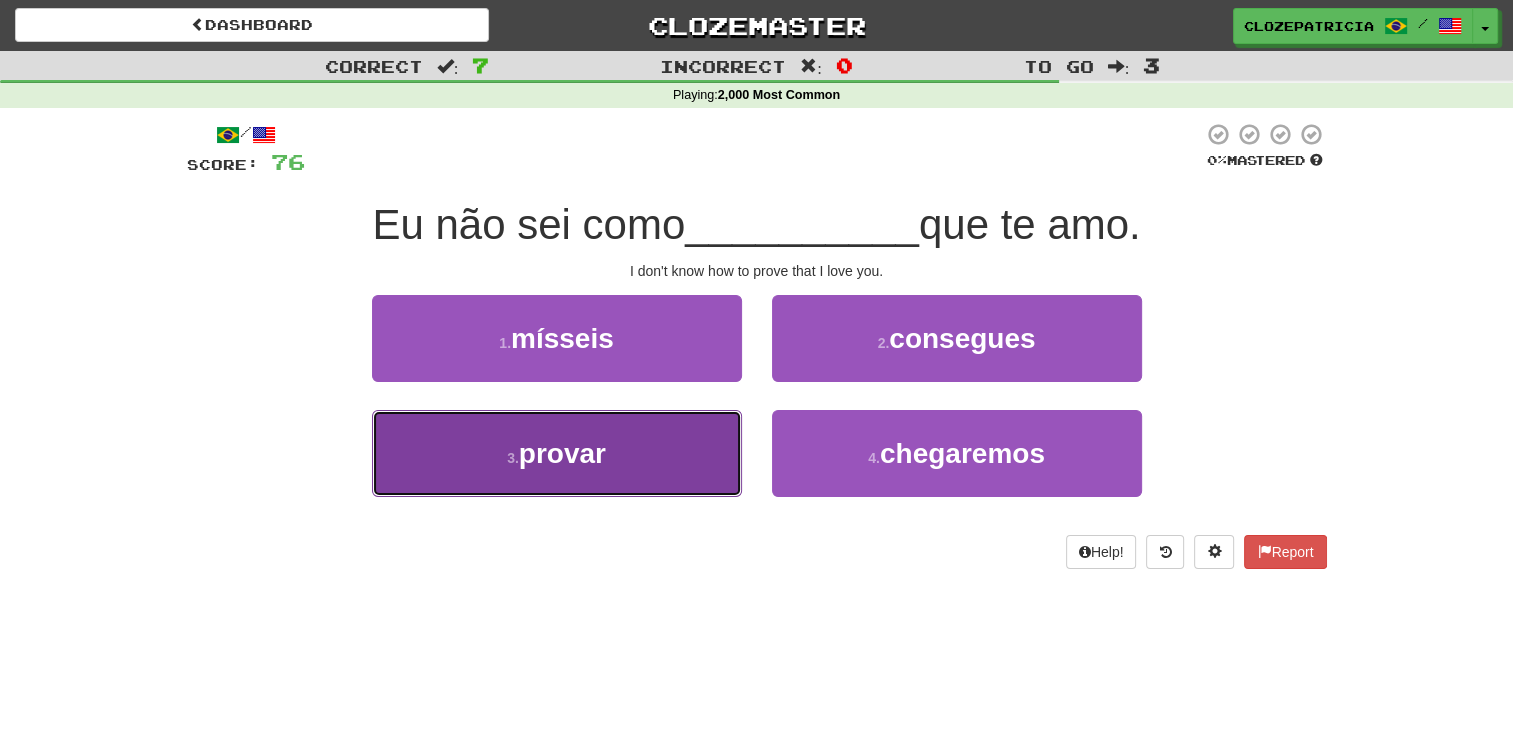 click on "3 .  provar" at bounding box center (557, 453) 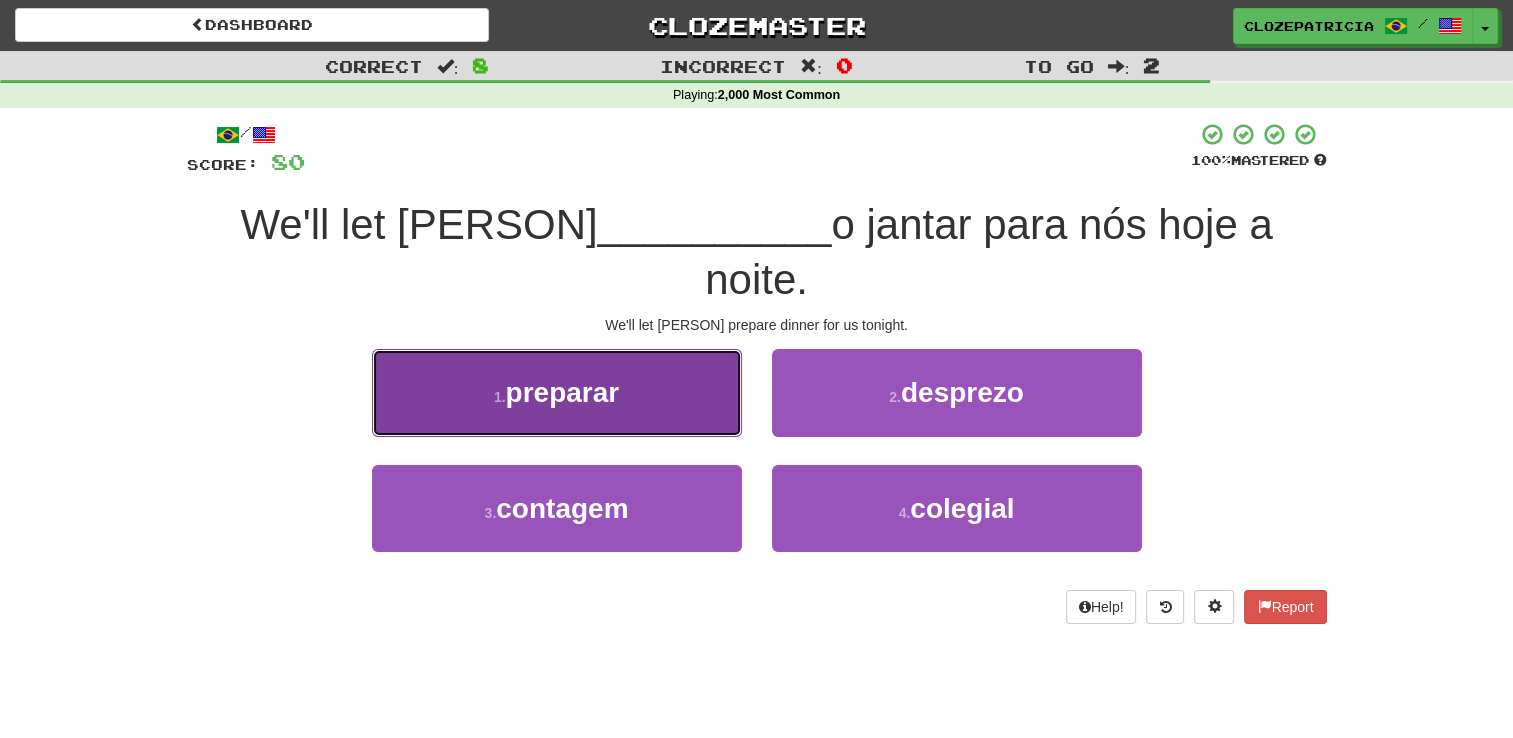 click on "1 .  preparar" at bounding box center [557, 392] 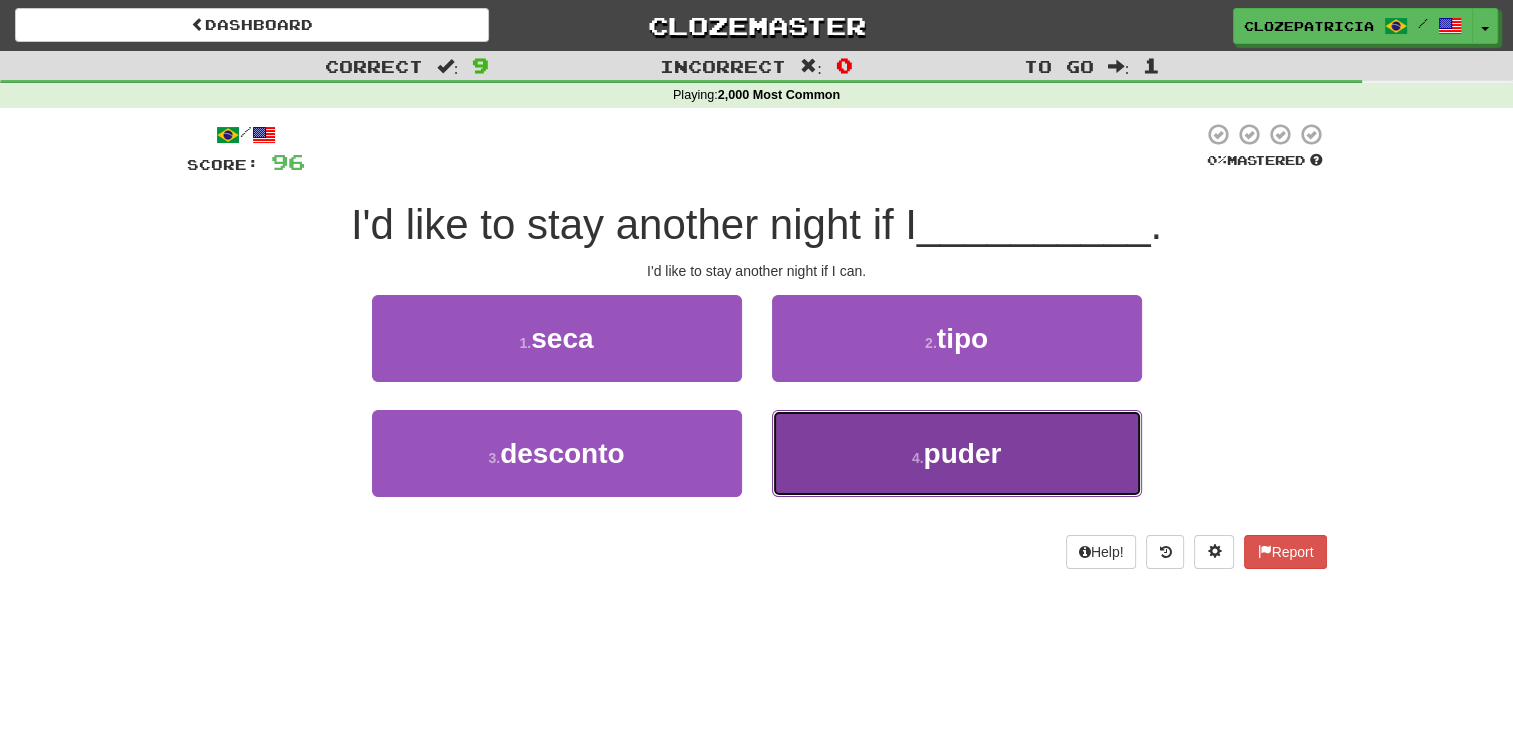 click on "4 .  puder" at bounding box center [957, 453] 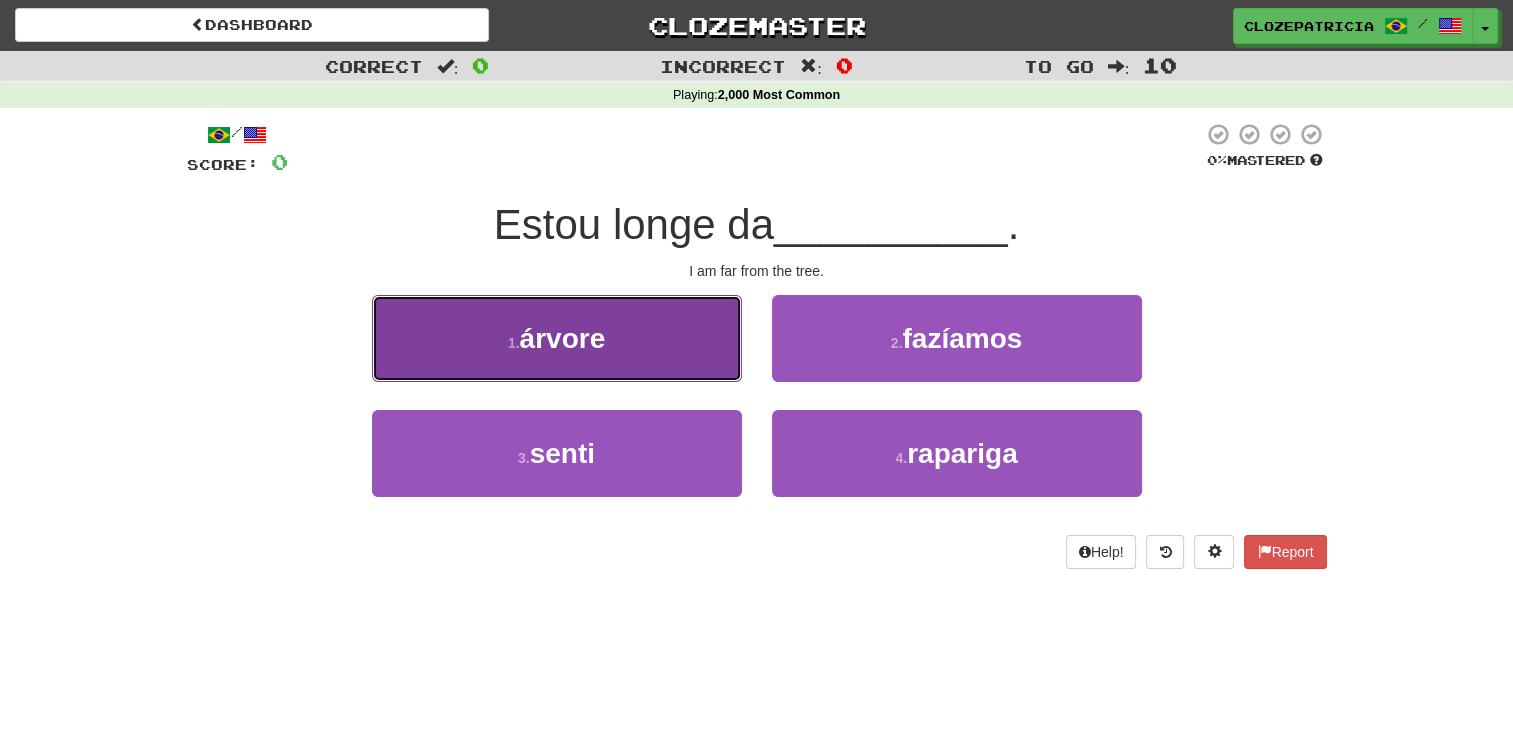 click on "1 .  árvore" at bounding box center (557, 338) 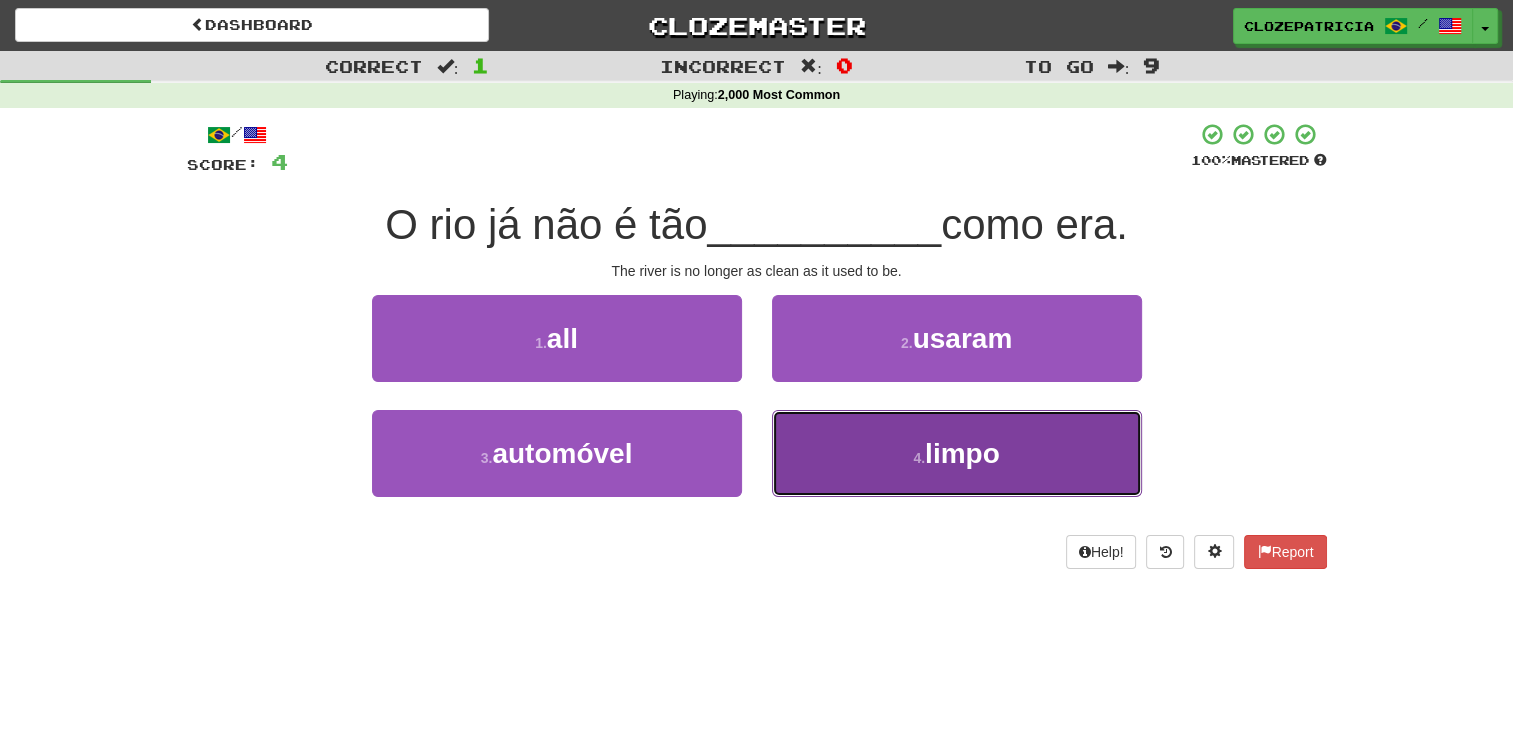 click on "4 .  limpo" at bounding box center (957, 453) 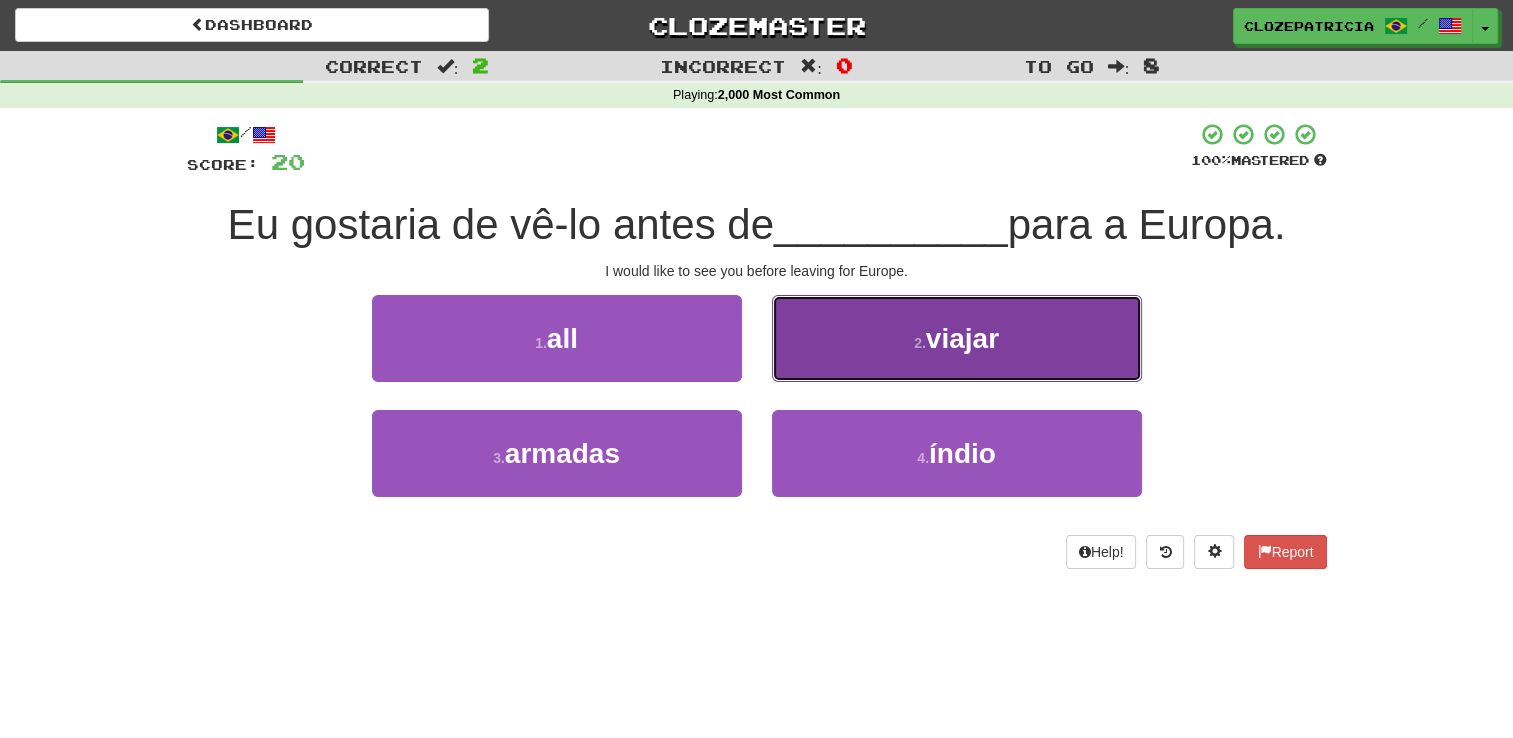 click on "2 .  viajar" at bounding box center [957, 338] 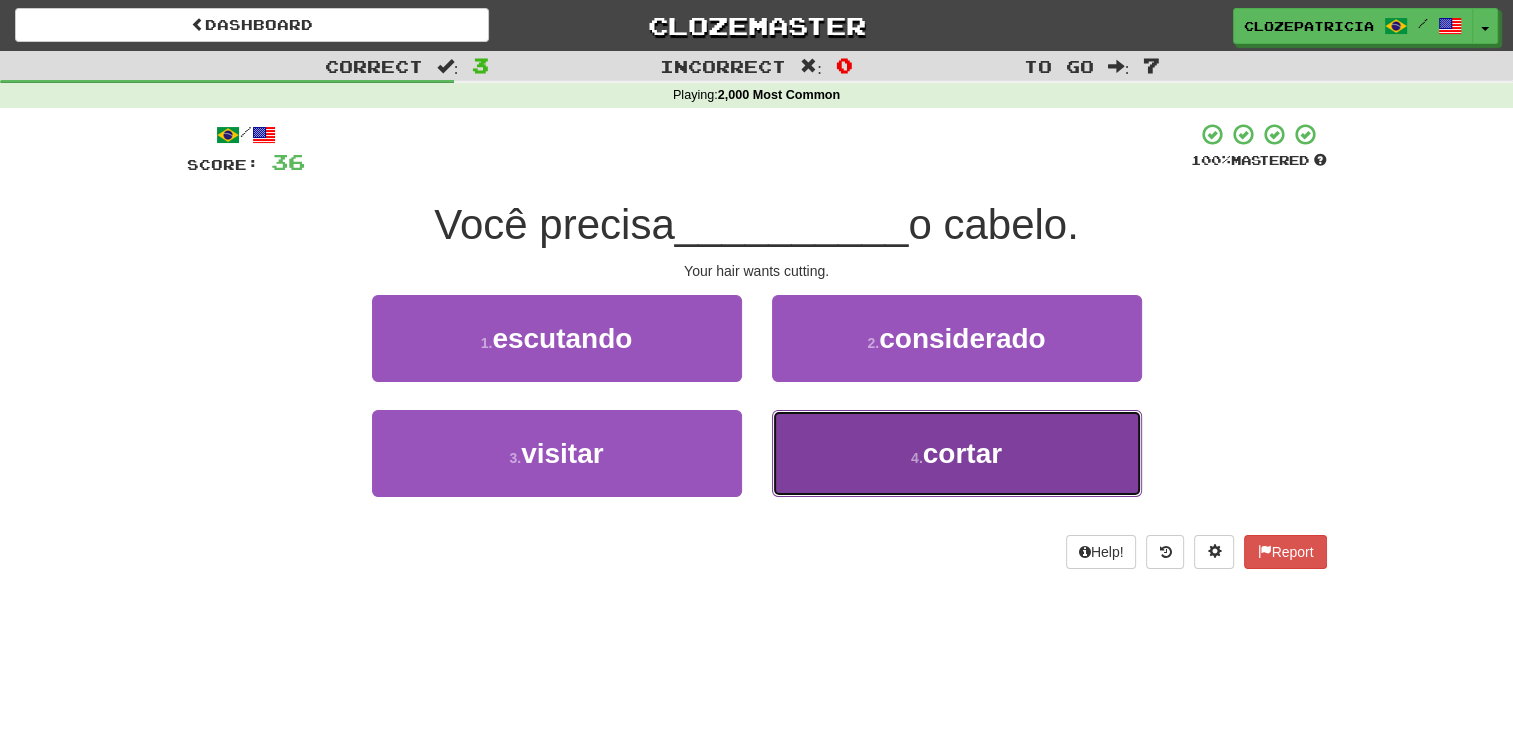 click on "4 .  cortar" at bounding box center (957, 453) 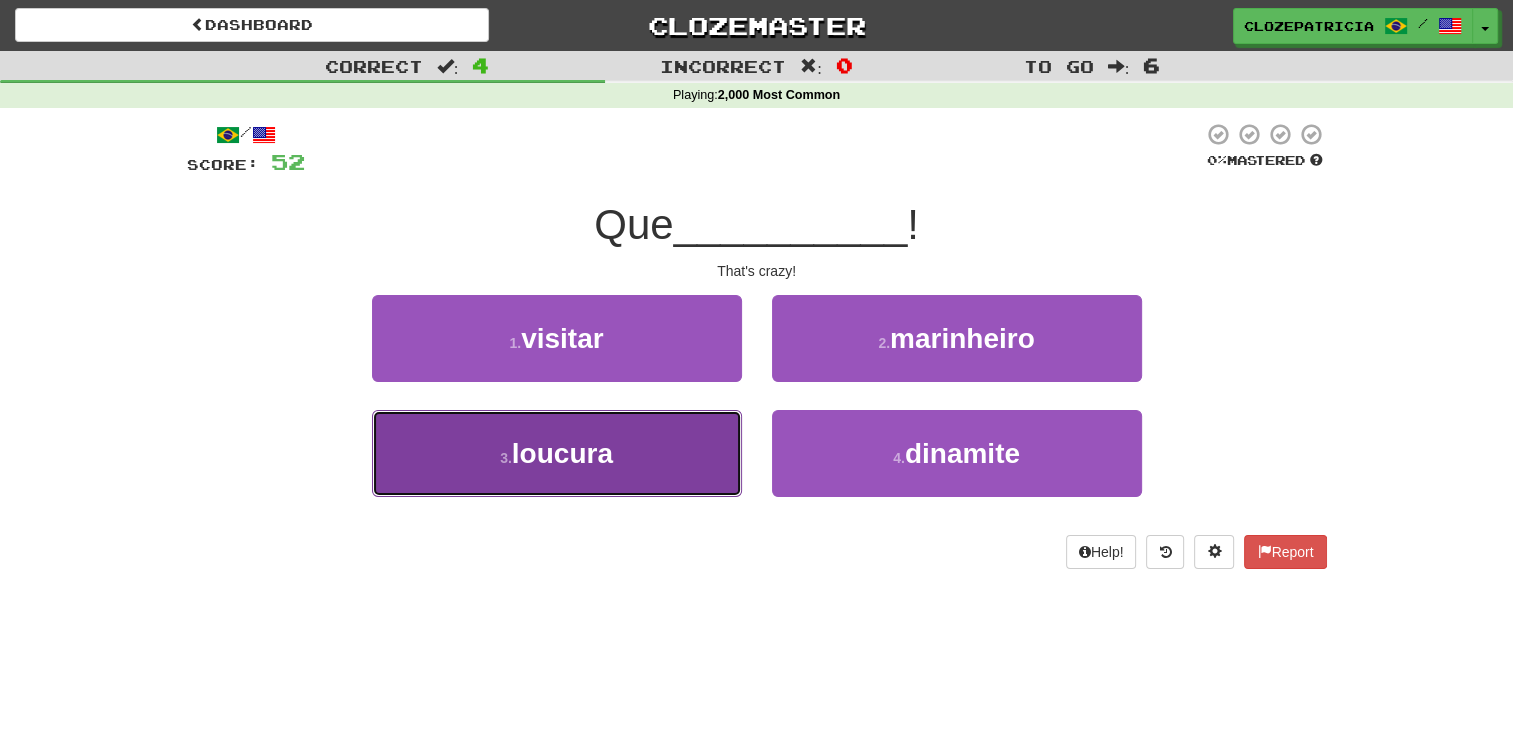 click on "3 .  loucura" at bounding box center (557, 453) 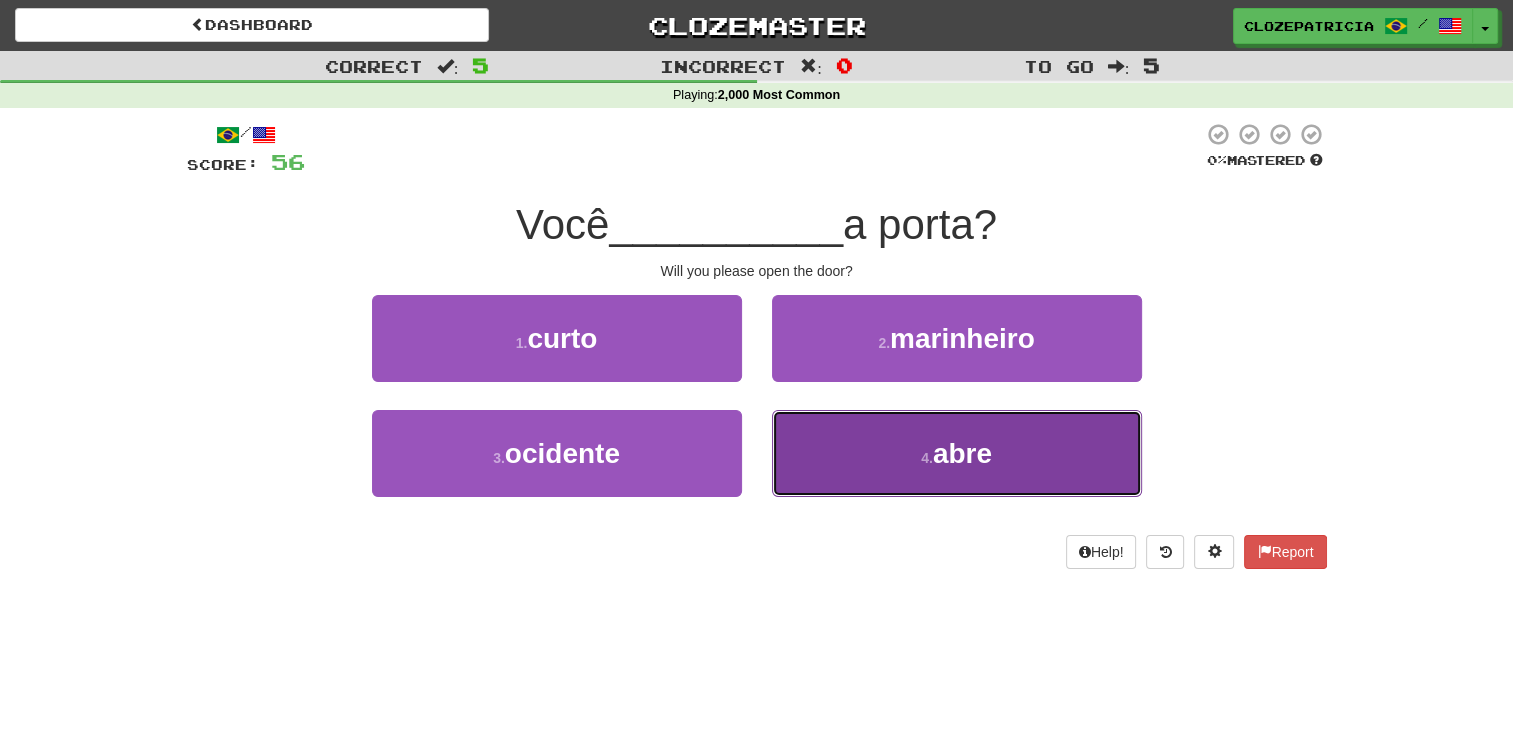 click on "4 .  abre" at bounding box center [957, 453] 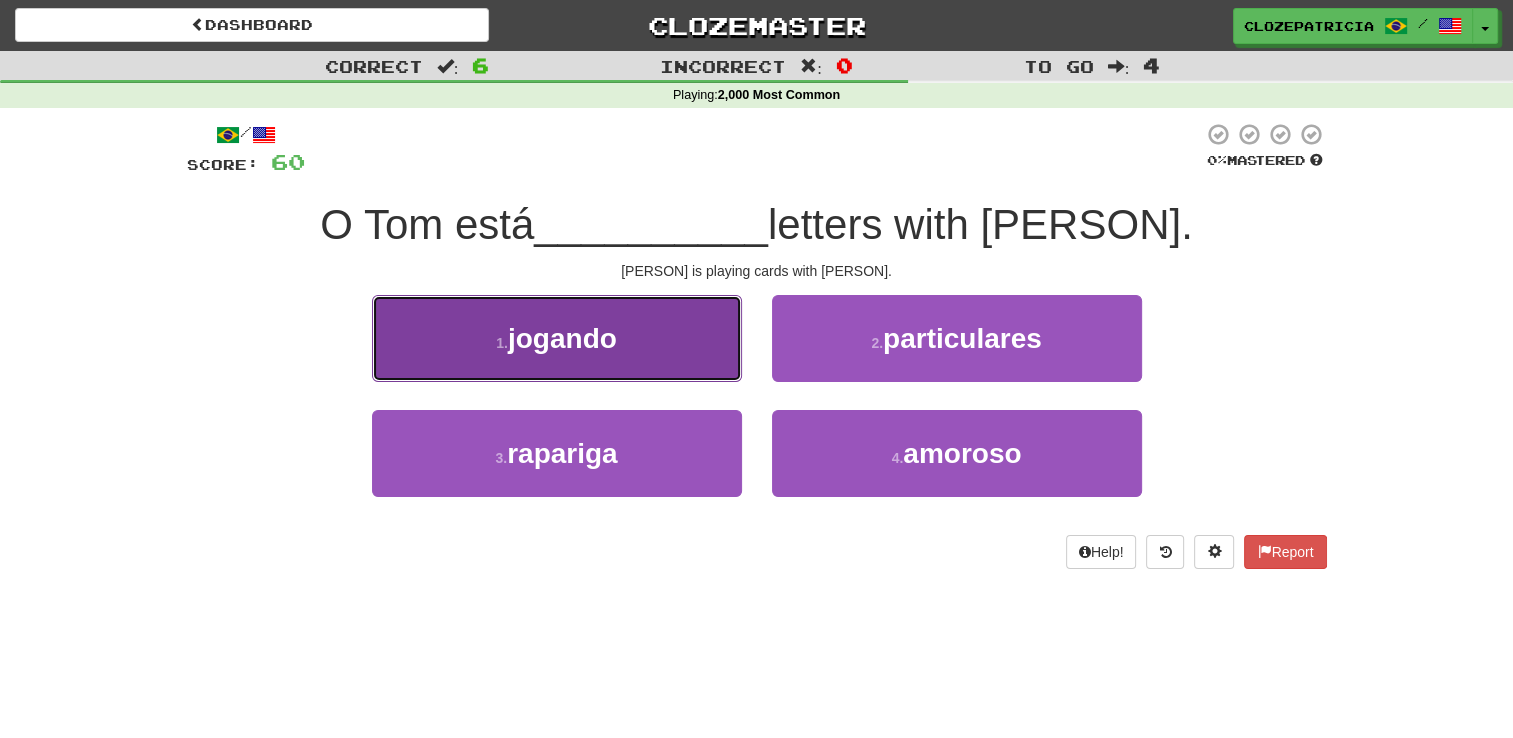 click on "jogando" at bounding box center [562, 338] 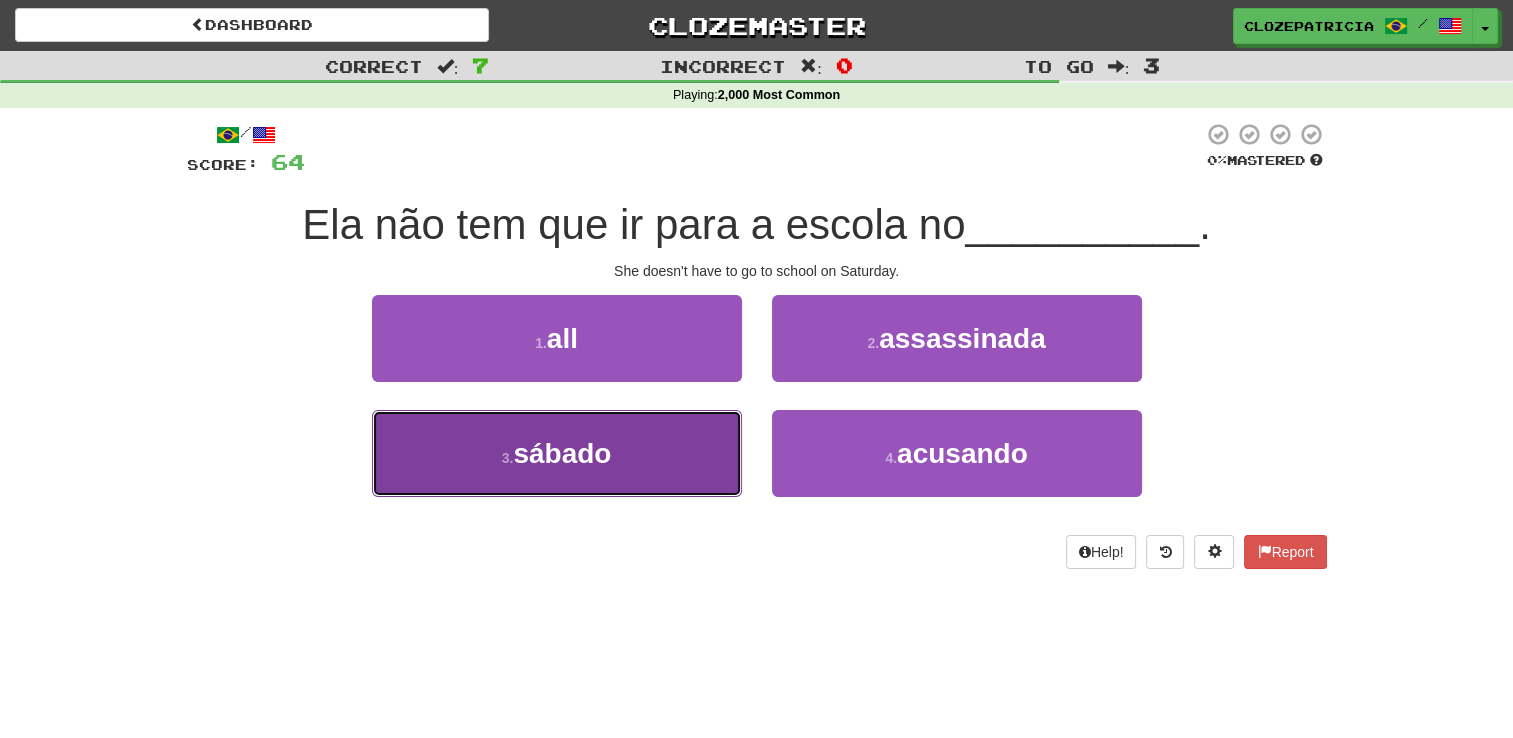 click on "3 .  sábado" at bounding box center [557, 453] 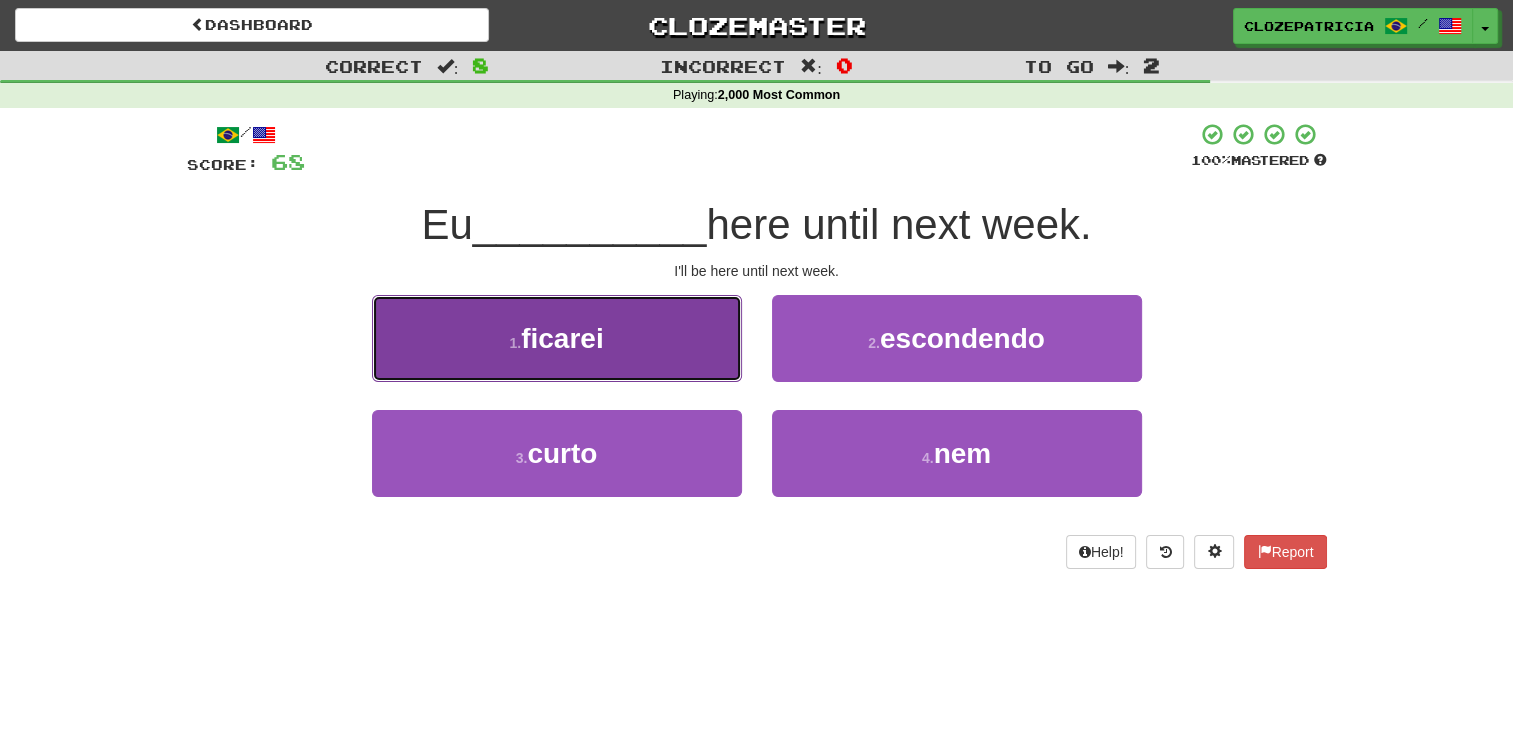 click on "1 .  ficarei" at bounding box center [557, 338] 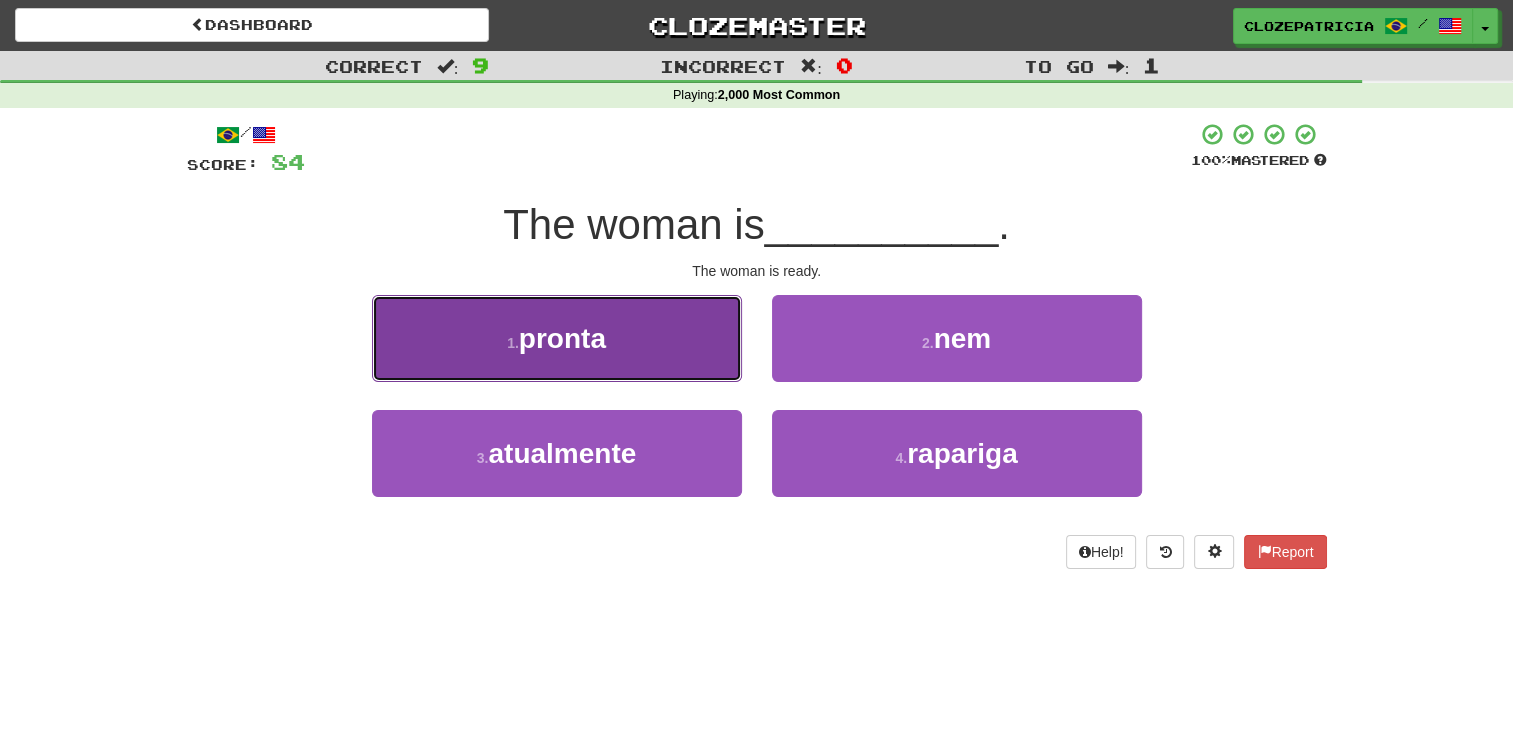 click on "1 .  pronta" at bounding box center (557, 338) 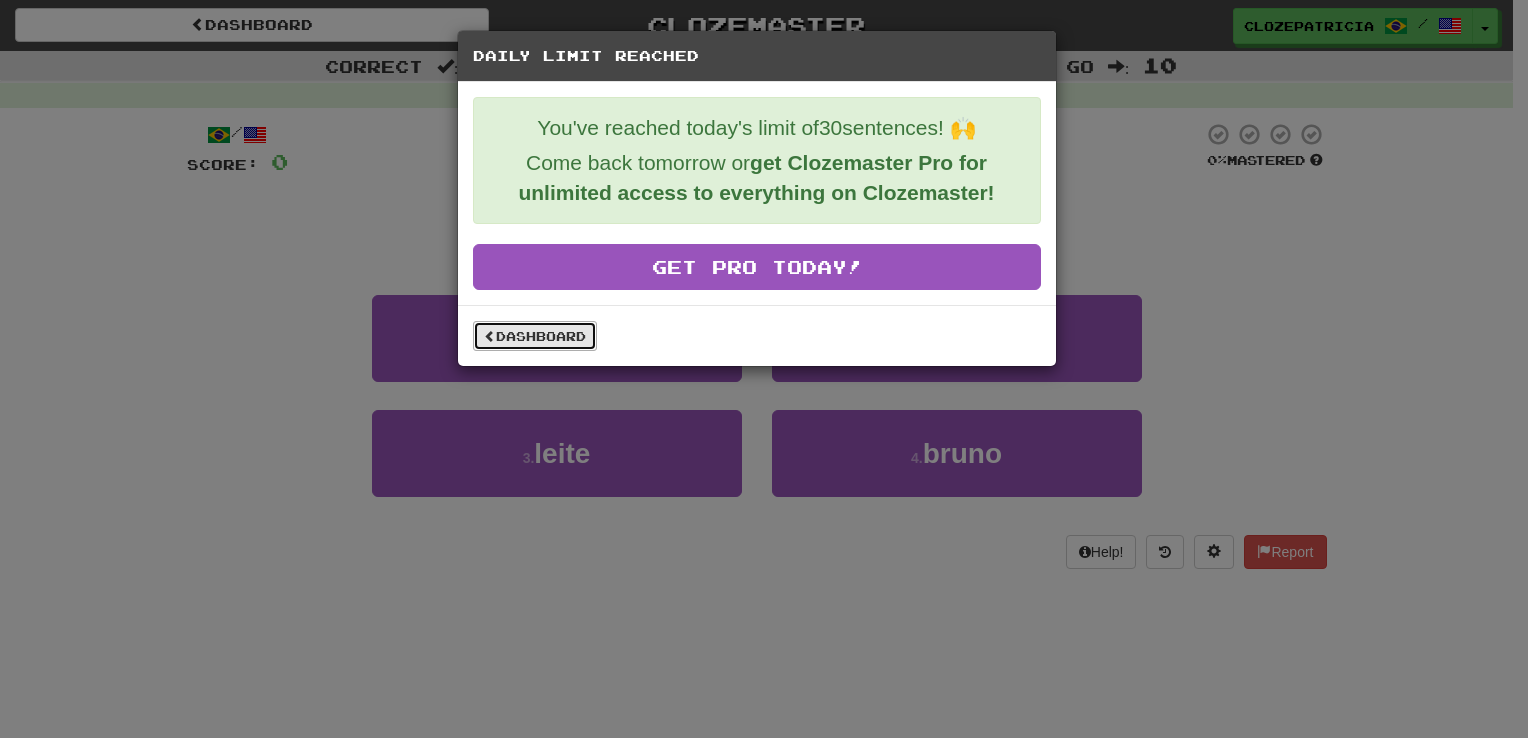 click on "Dashboard" at bounding box center (535, 336) 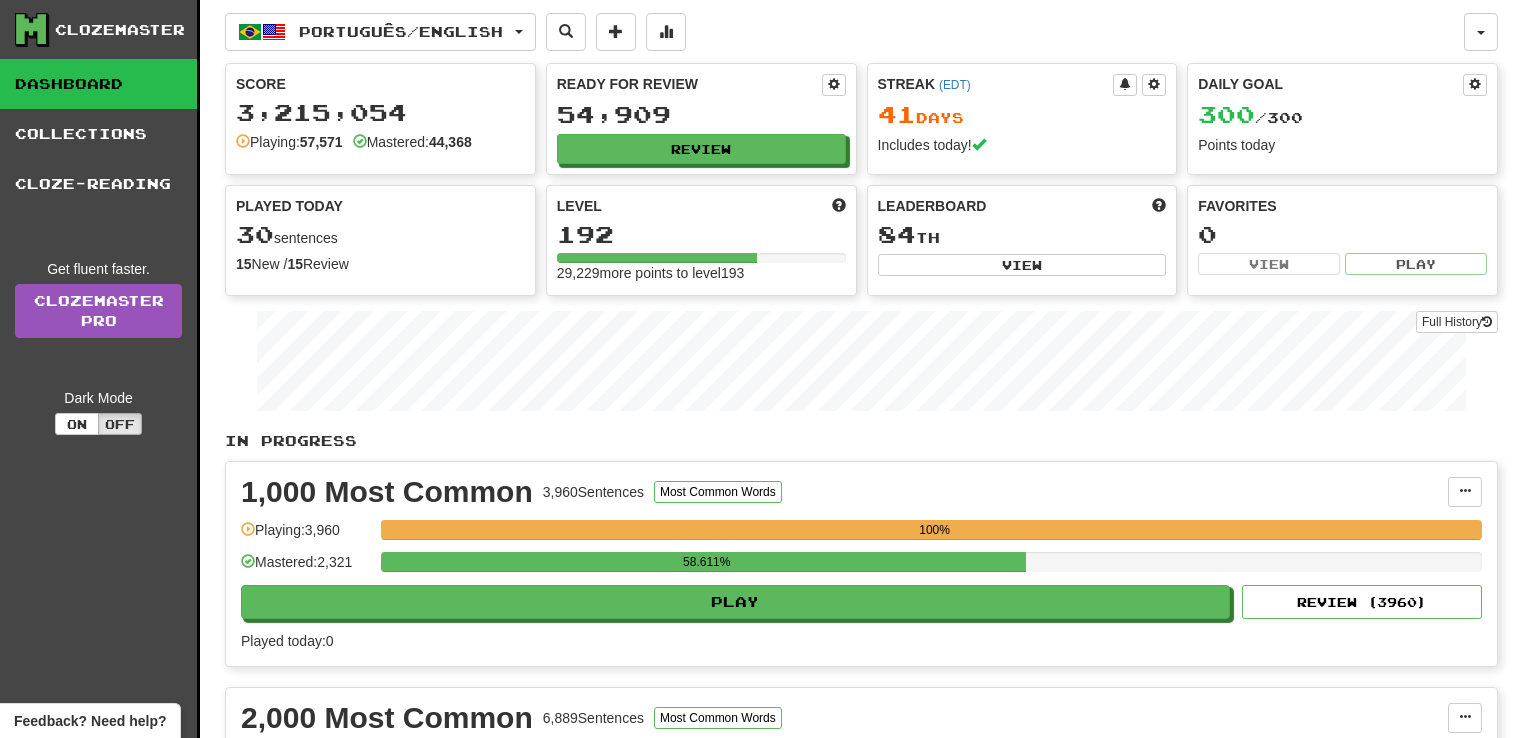 scroll, scrollTop: 0, scrollLeft: 0, axis: both 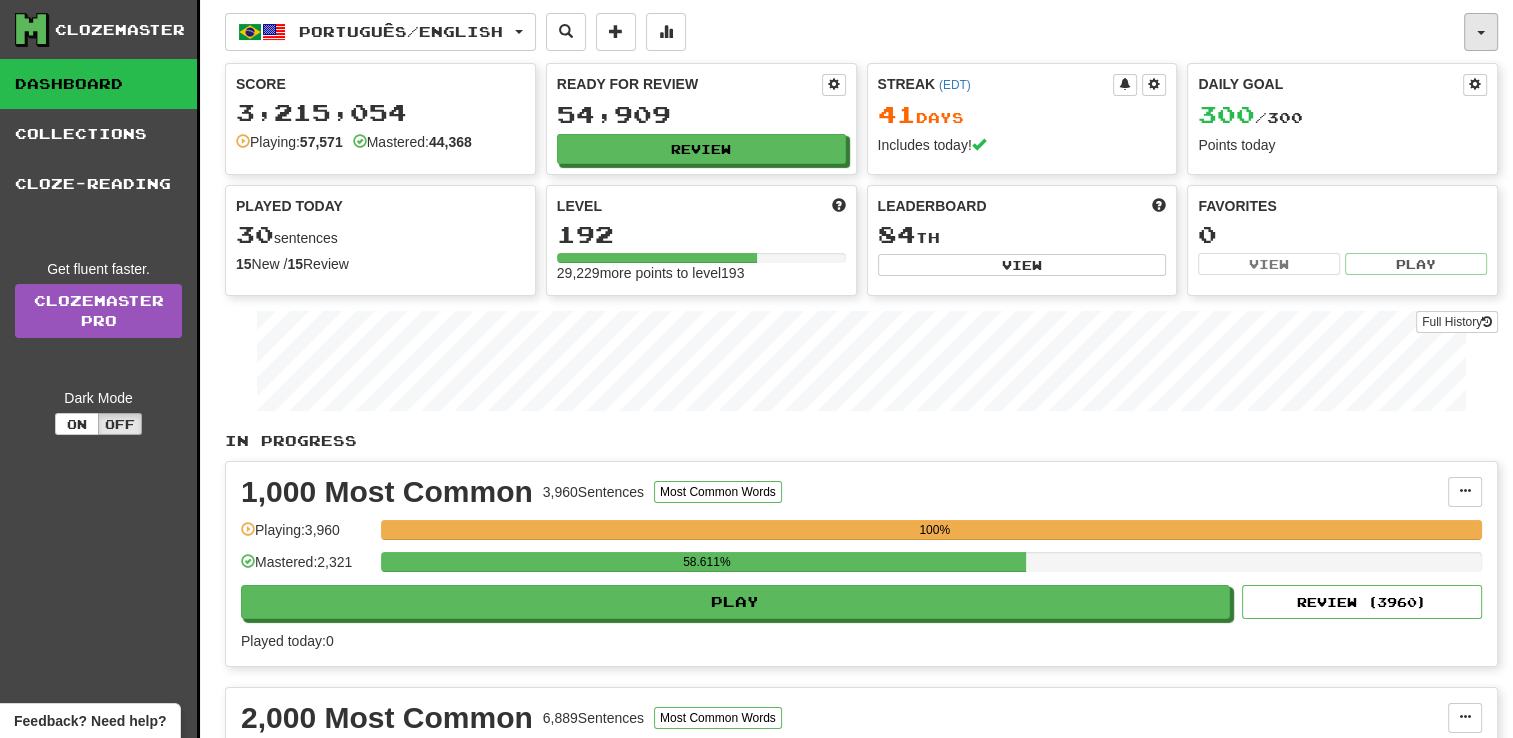 click at bounding box center (1481, 32) 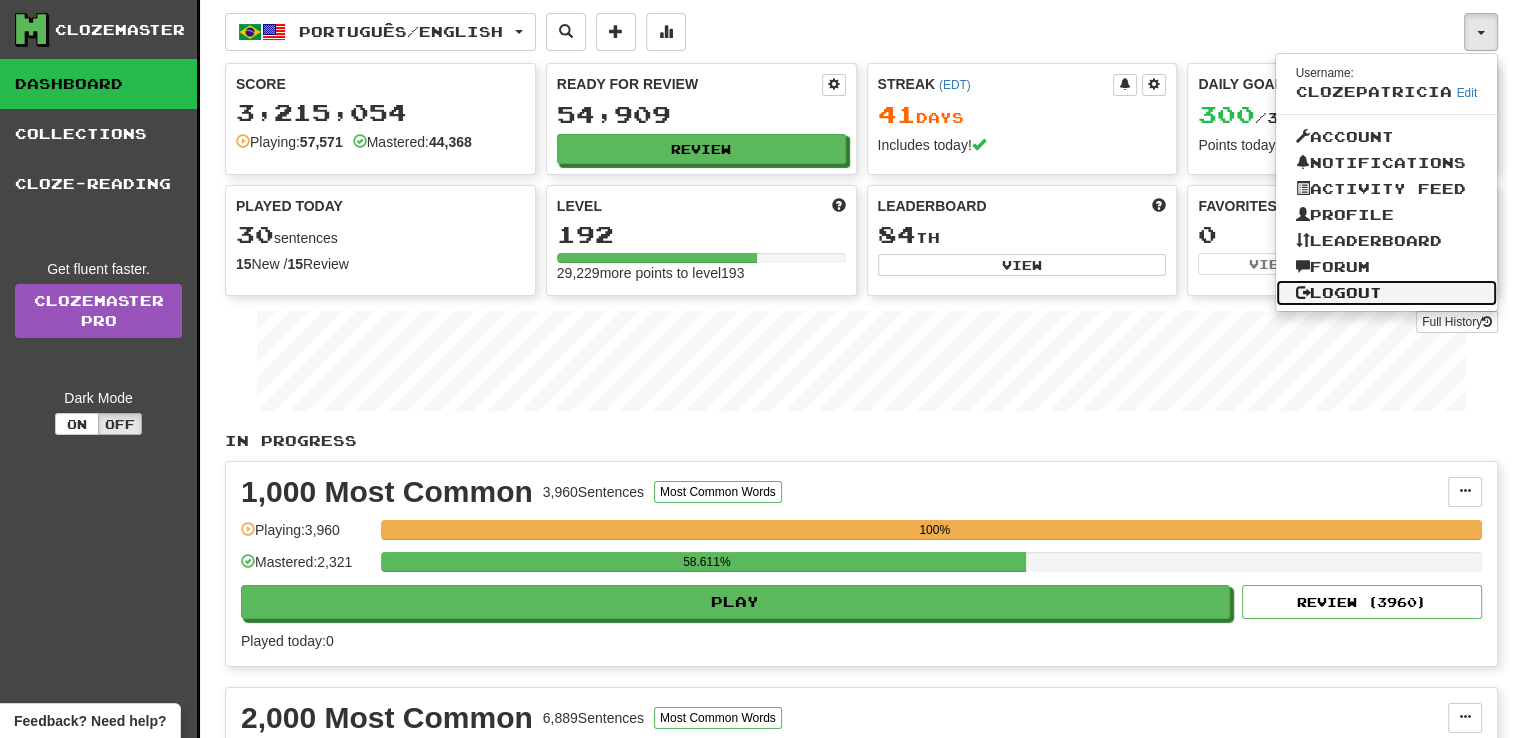 click on "Logout" at bounding box center (1387, 293) 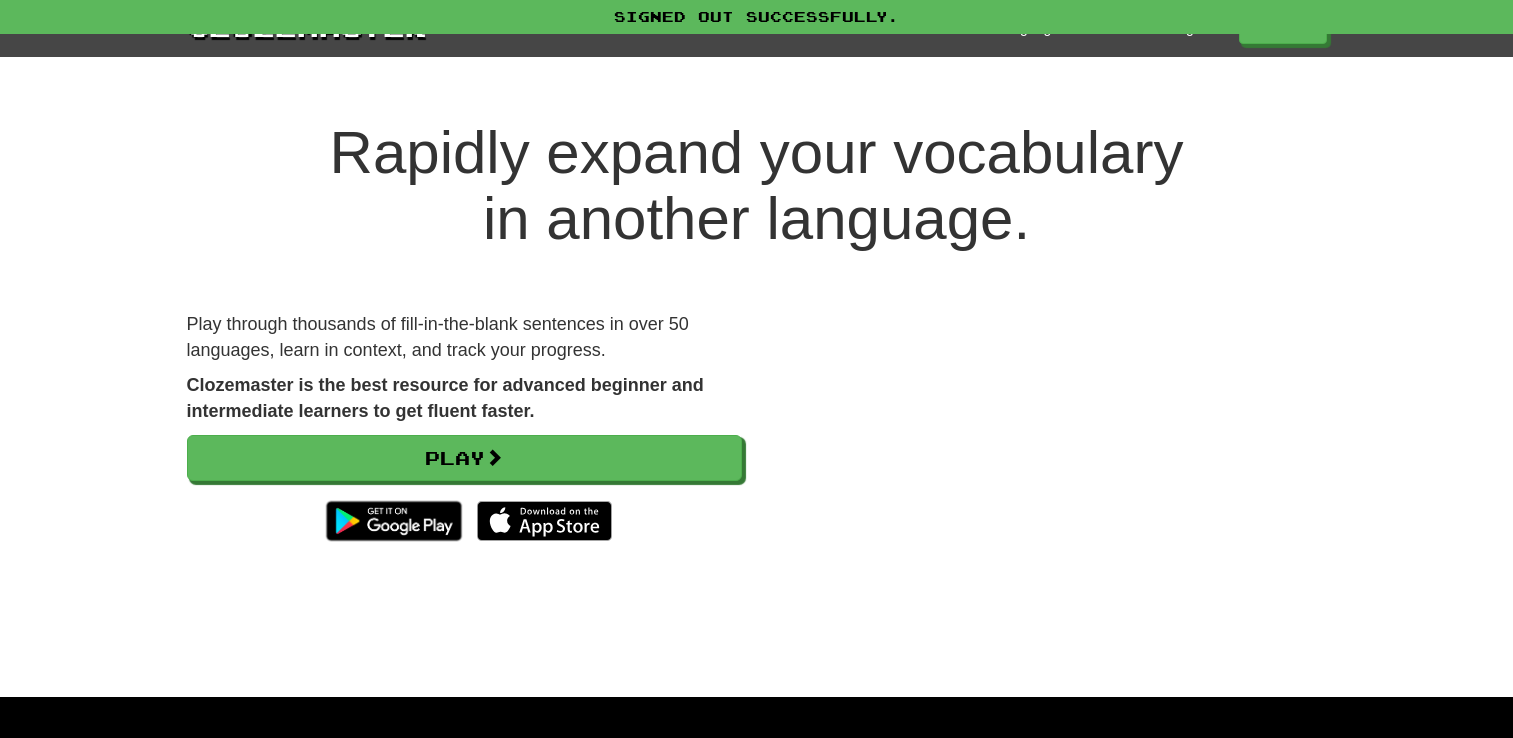 scroll, scrollTop: 0, scrollLeft: 0, axis: both 